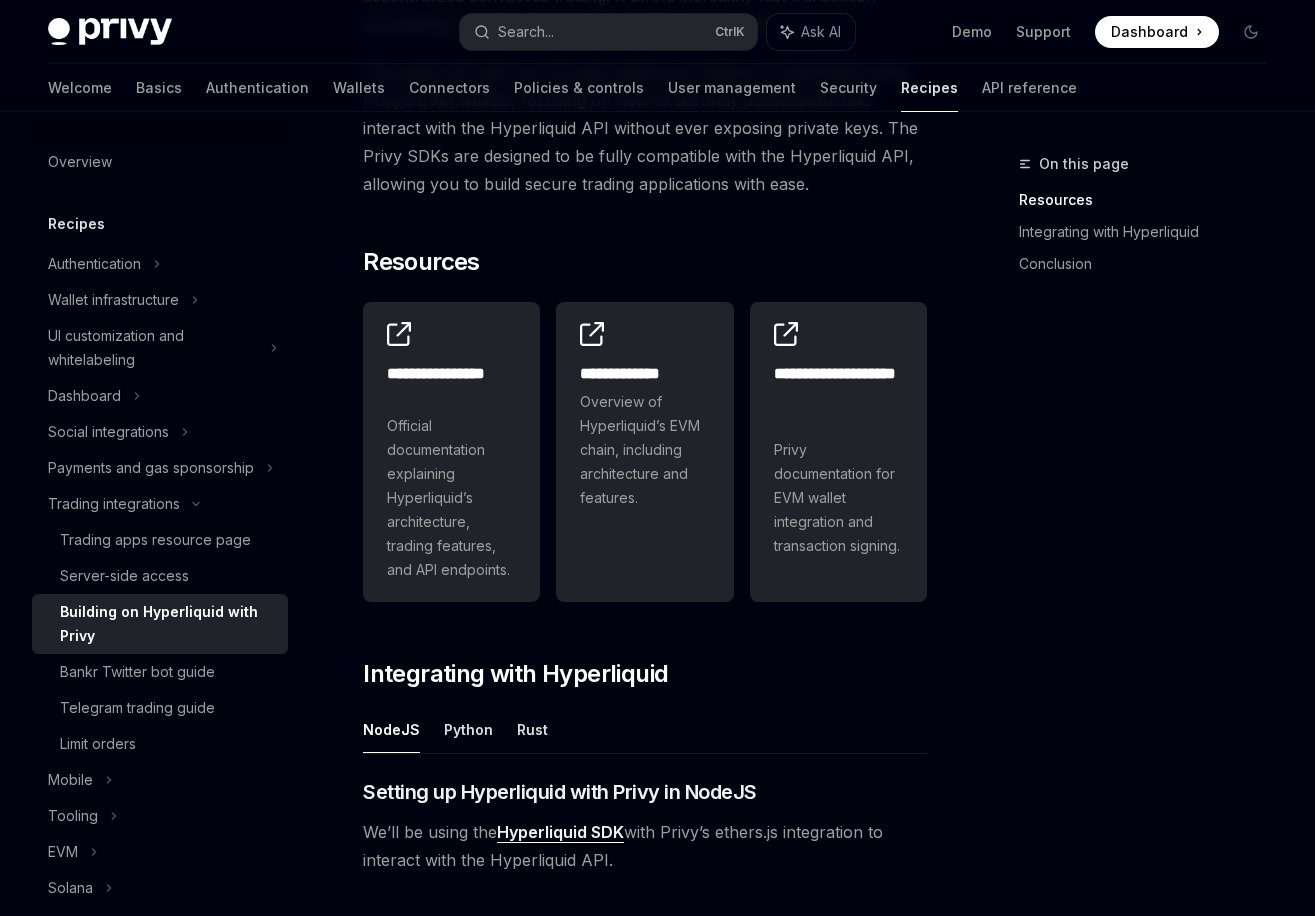 scroll, scrollTop: 300, scrollLeft: 0, axis: vertical 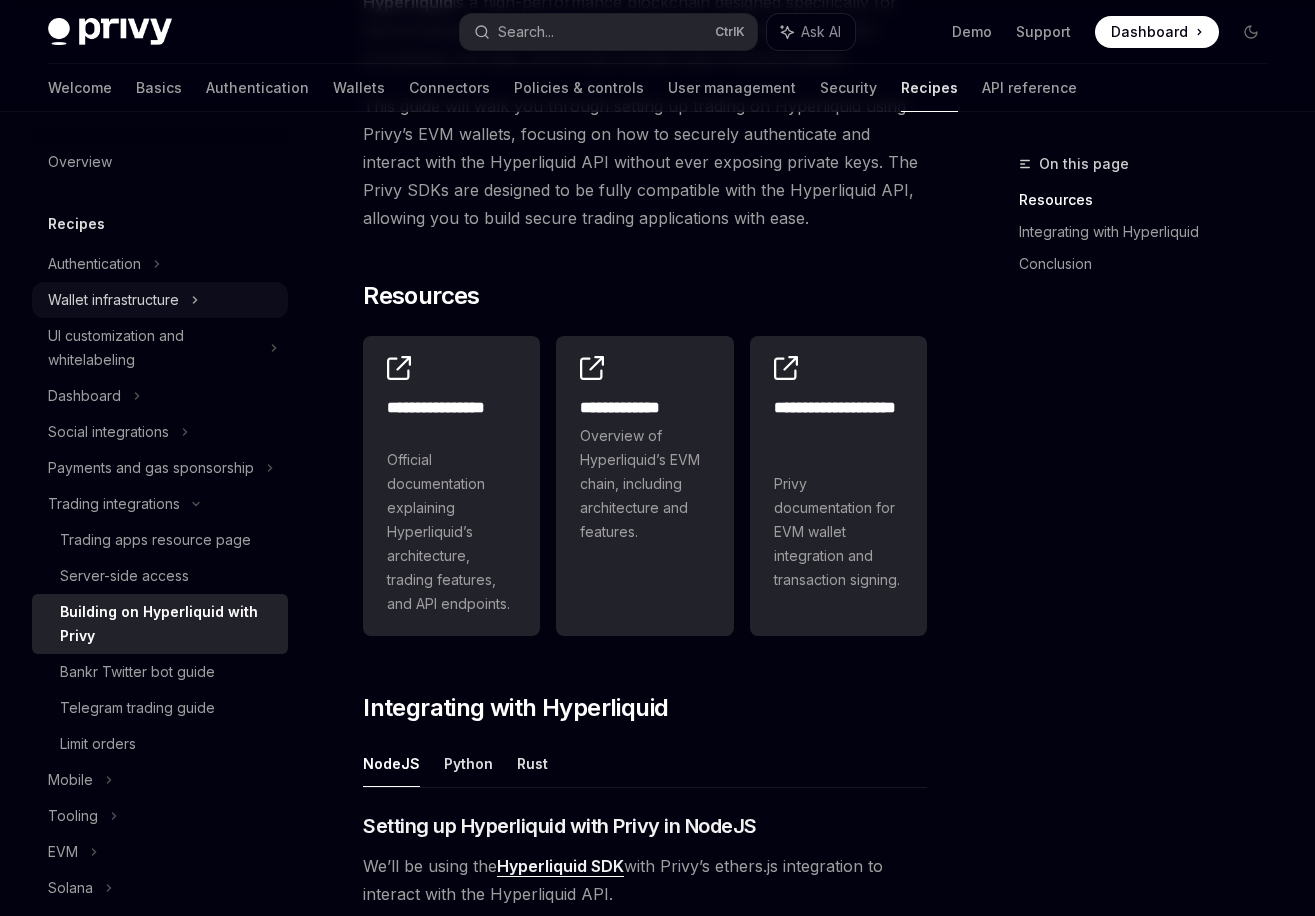 click on "Wallet infrastructure" at bounding box center [113, 300] 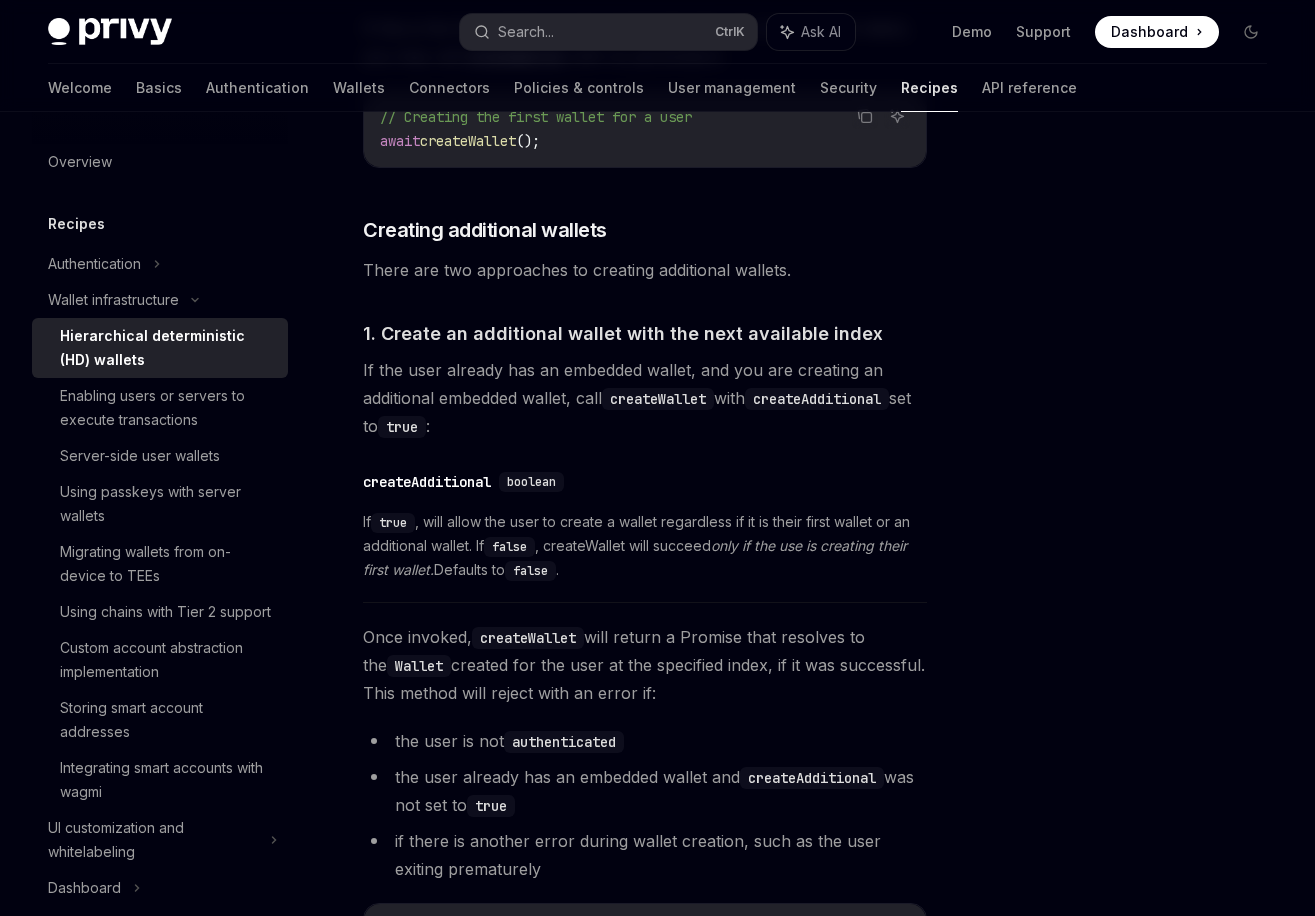 scroll, scrollTop: 500, scrollLeft: 0, axis: vertical 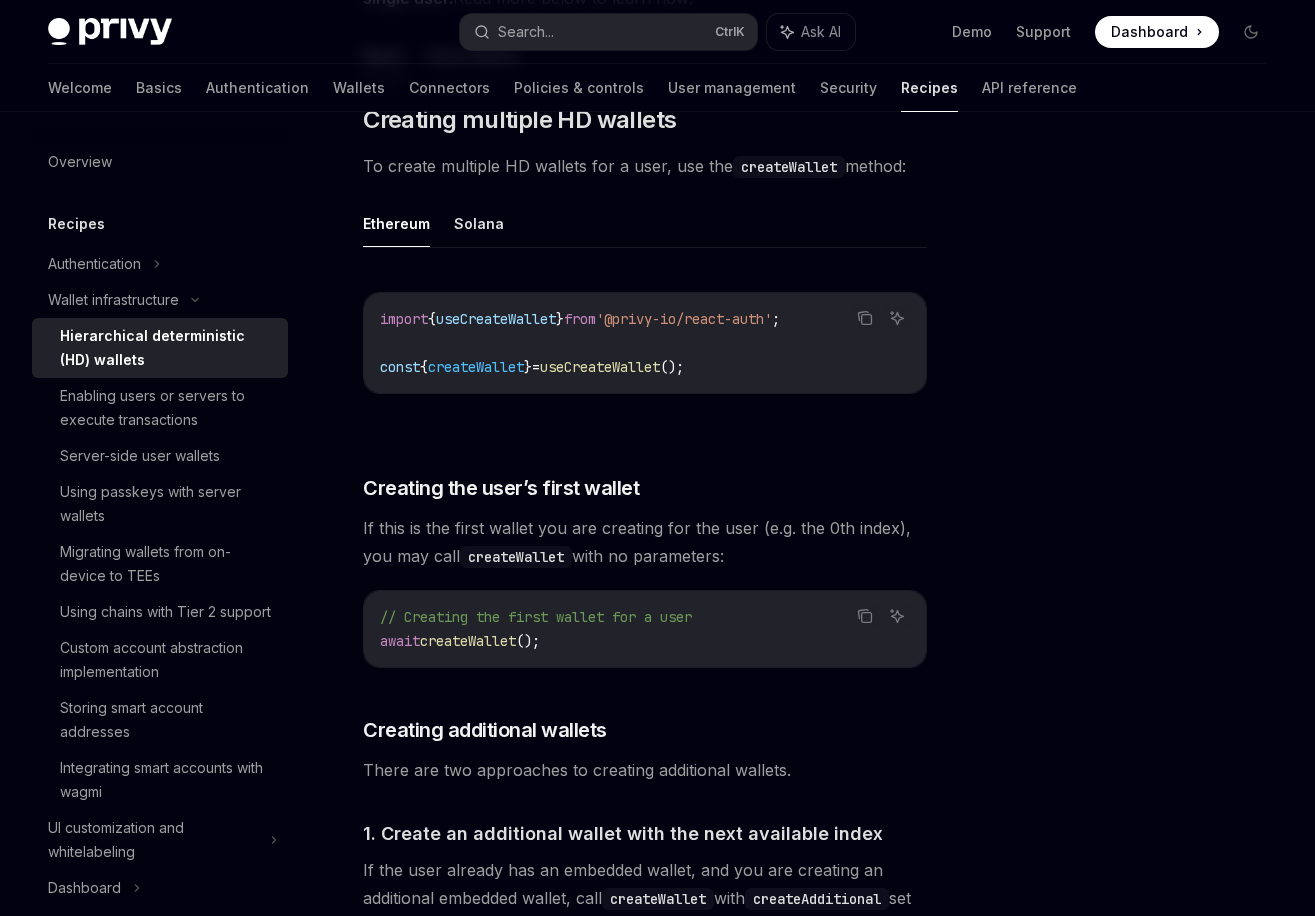 click at bounding box center (110, 32) 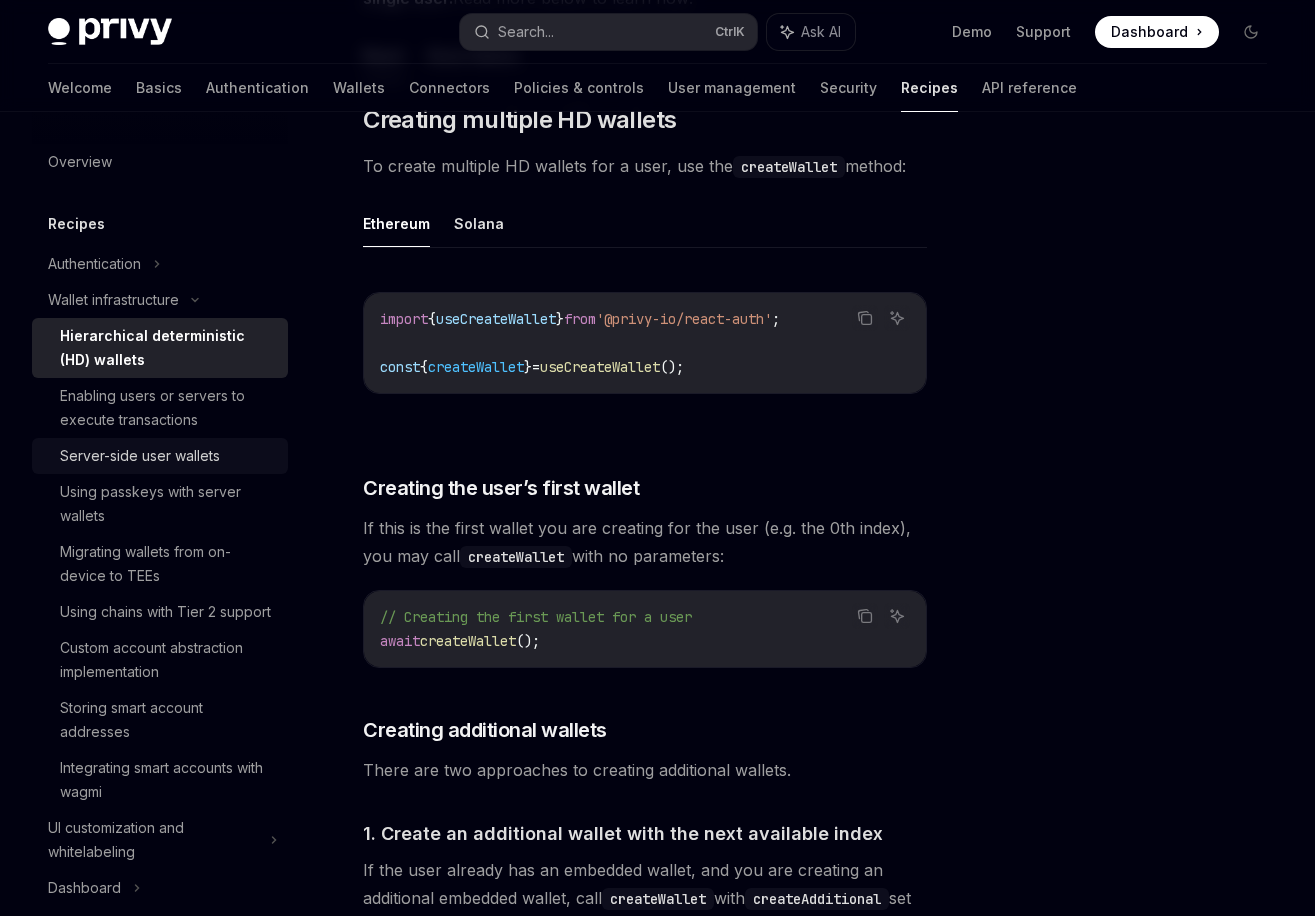 click on "Server-side user wallets" at bounding box center (140, 456) 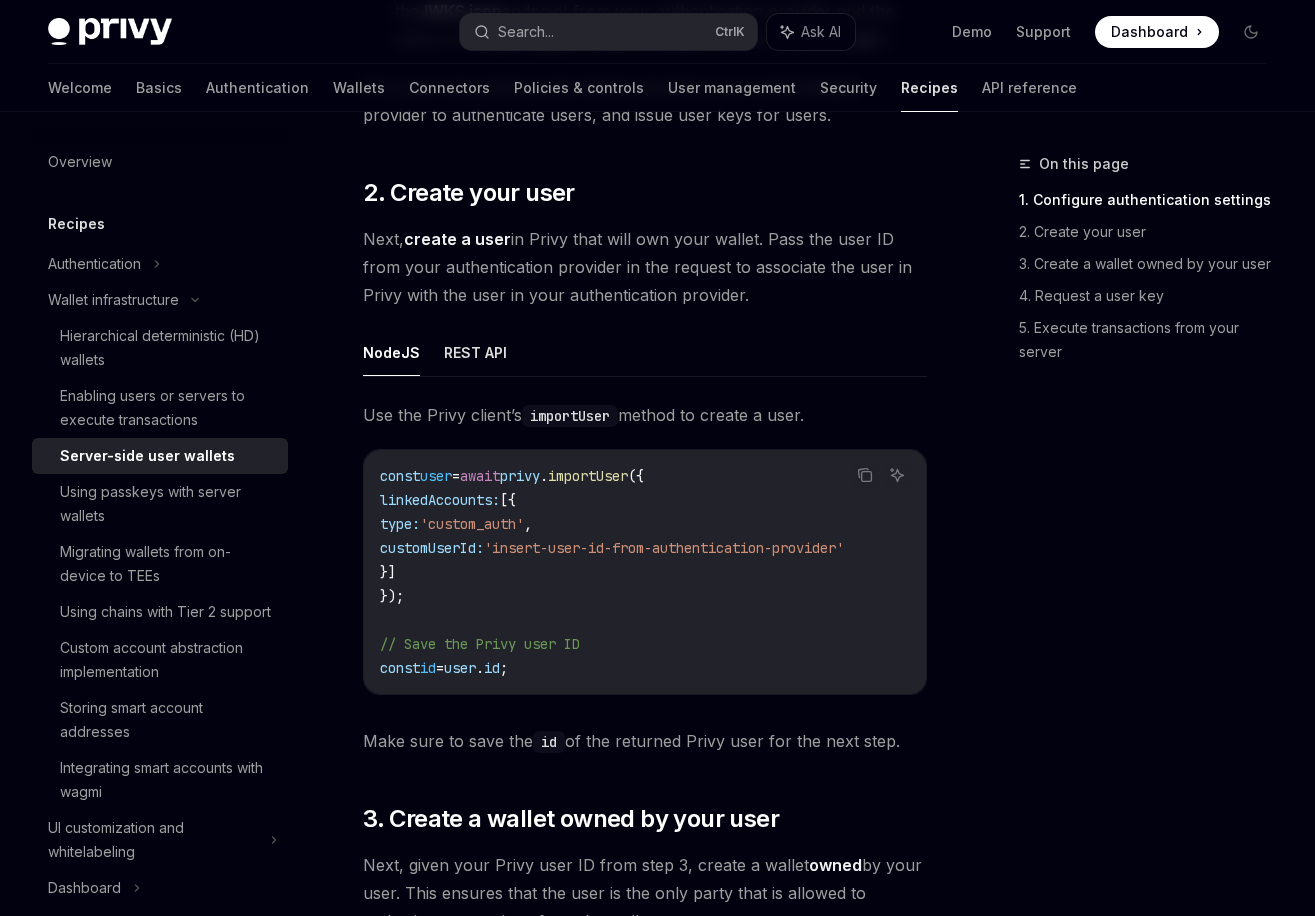 scroll, scrollTop: 1900, scrollLeft: 0, axis: vertical 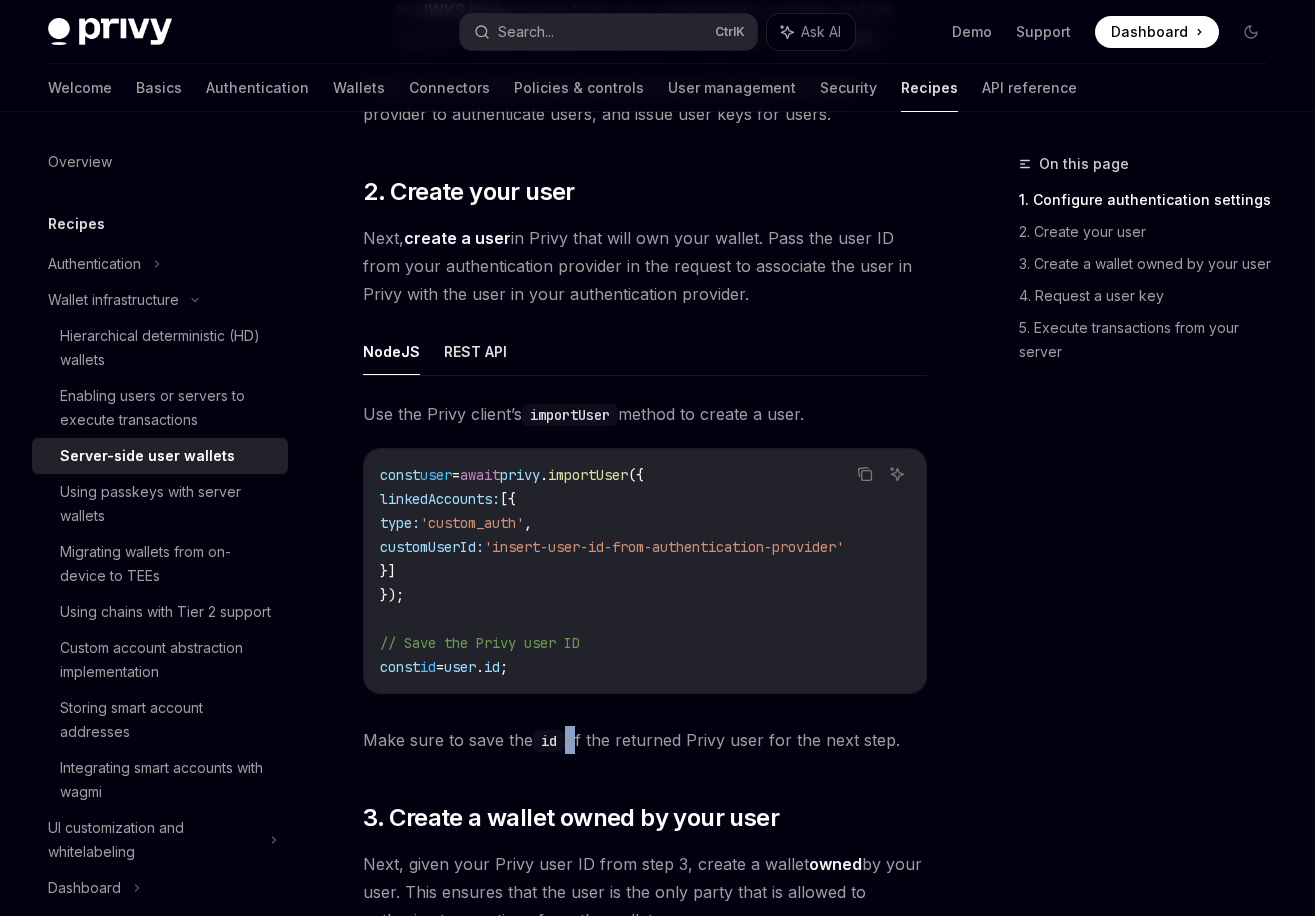 drag, startPoint x: 560, startPoint y: 744, endPoint x: 570, endPoint y: 748, distance: 10.770329 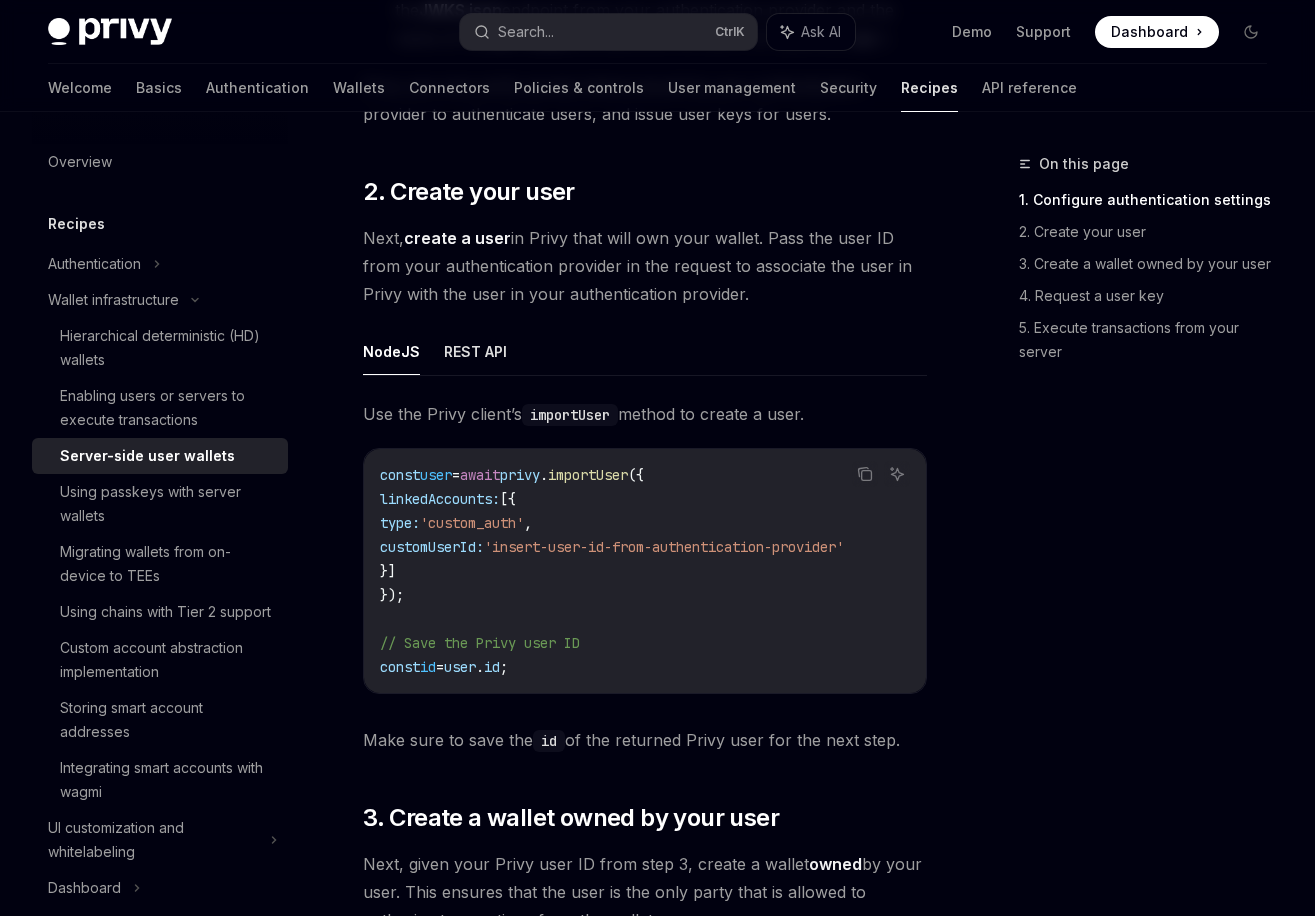 click on "Make sure to save the  id  of the returned Privy user for the next step." at bounding box center (645, 740) 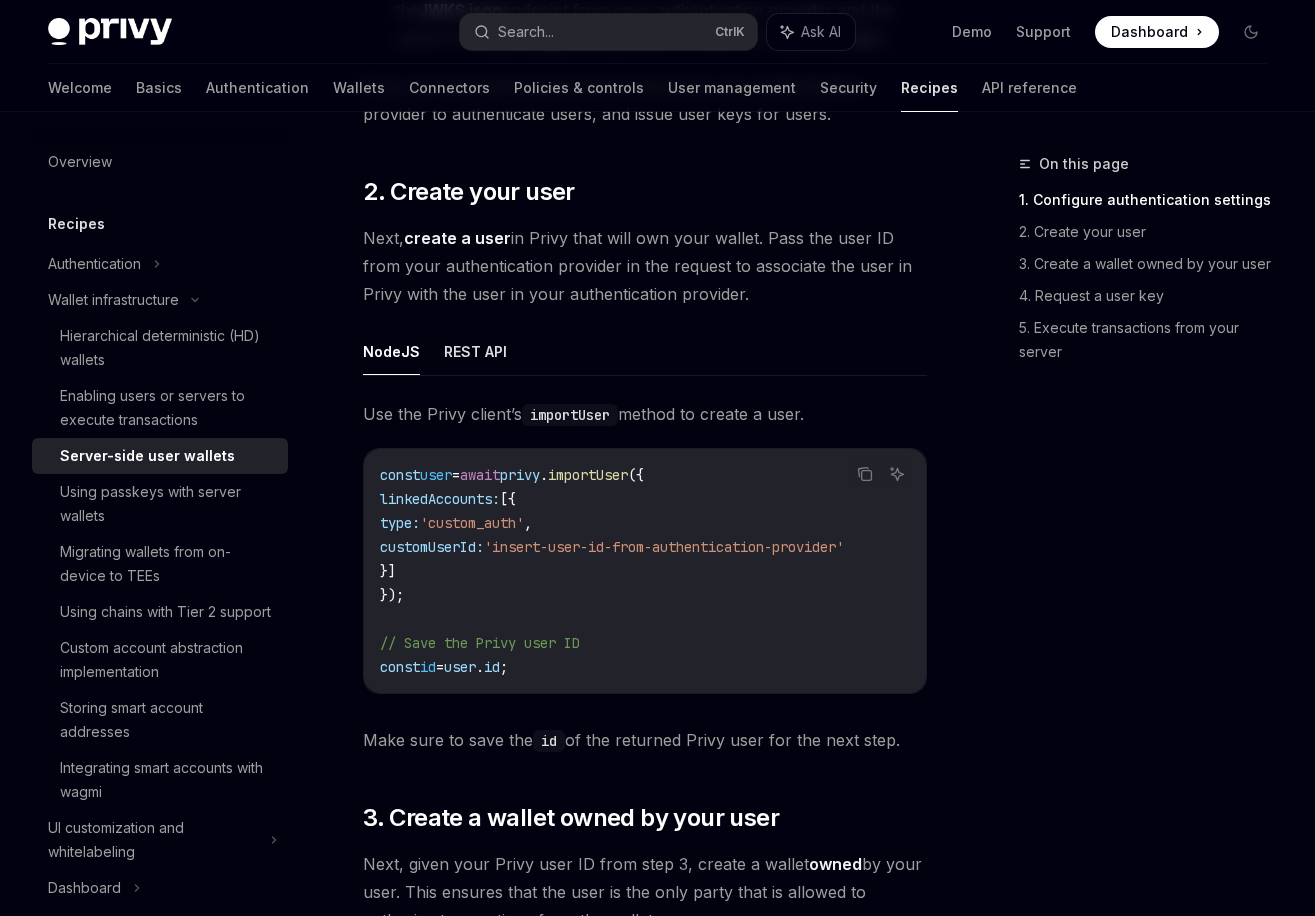 drag, startPoint x: 487, startPoint y: 749, endPoint x: 408, endPoint y: 750, distance: 79.00633 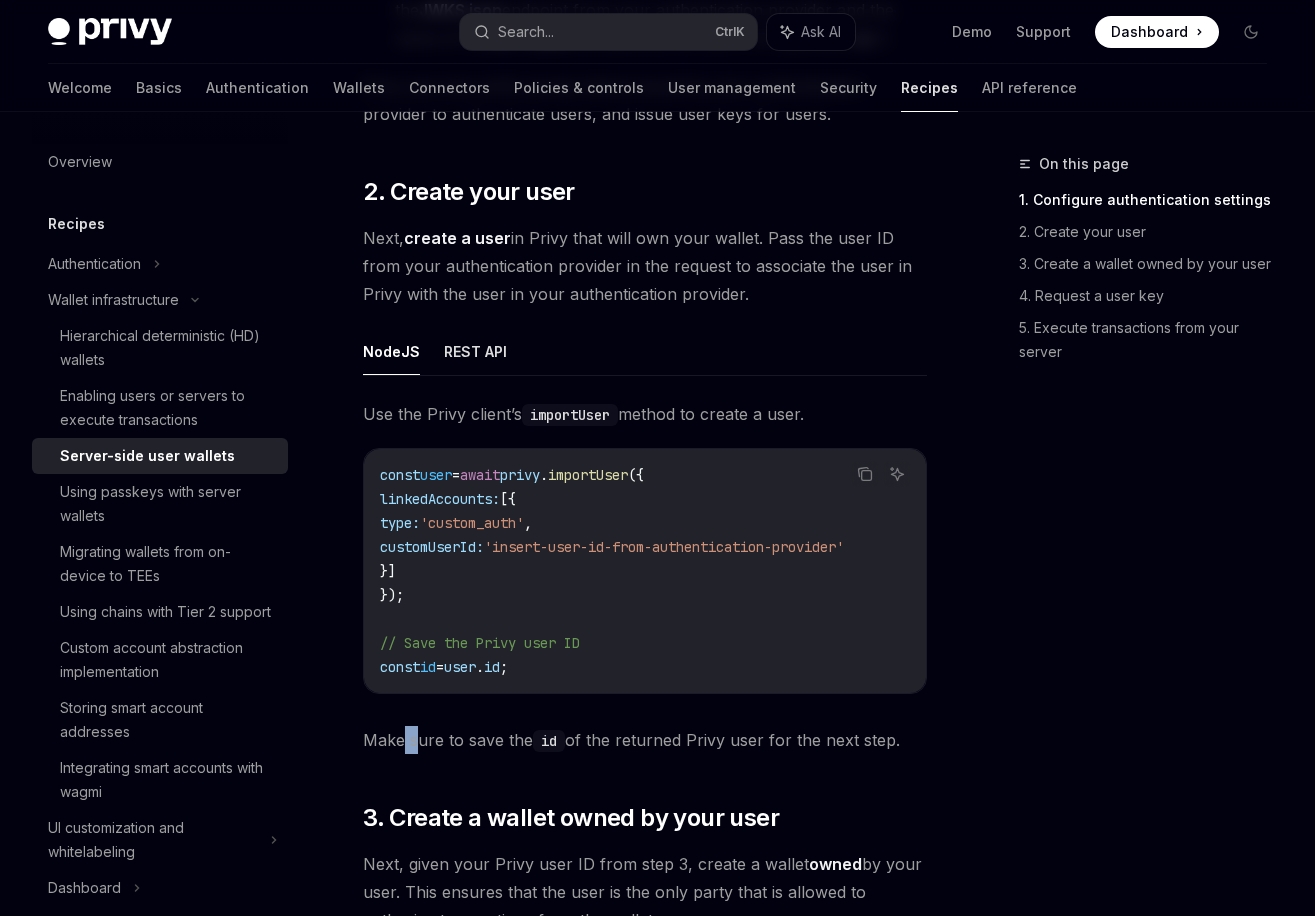 drag, startPoint x: 403, startPoint y: 747, endPoint x: 414, endPoint y: 749, distance: 11.18034 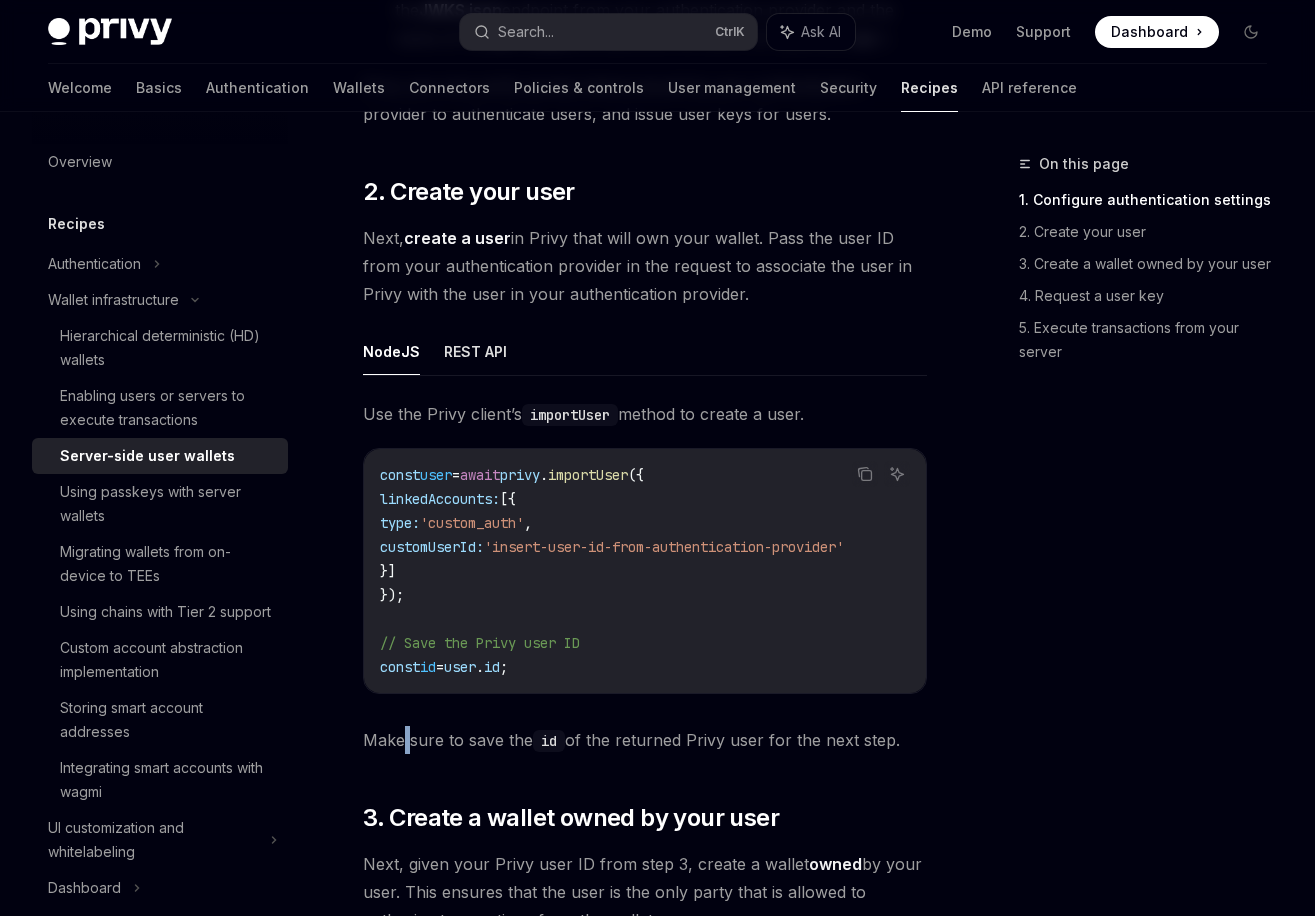 click on "Make sure to save the  id  of the returned Privy user for the next step." at bounding box center [645, 740] 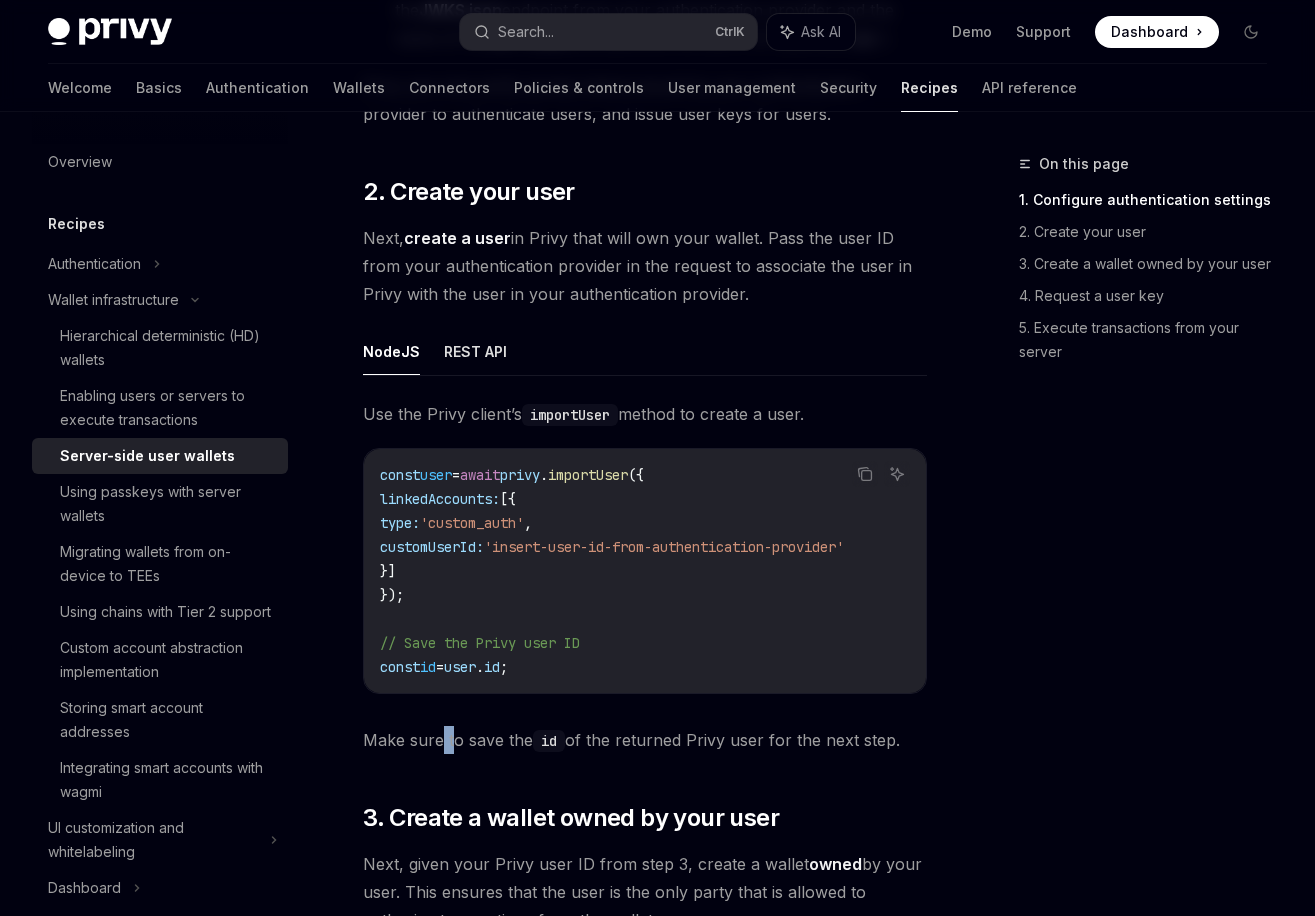 click on "Make sure to save the  id  of the returned Privy user for the next step." at bounding box center (645, 740) 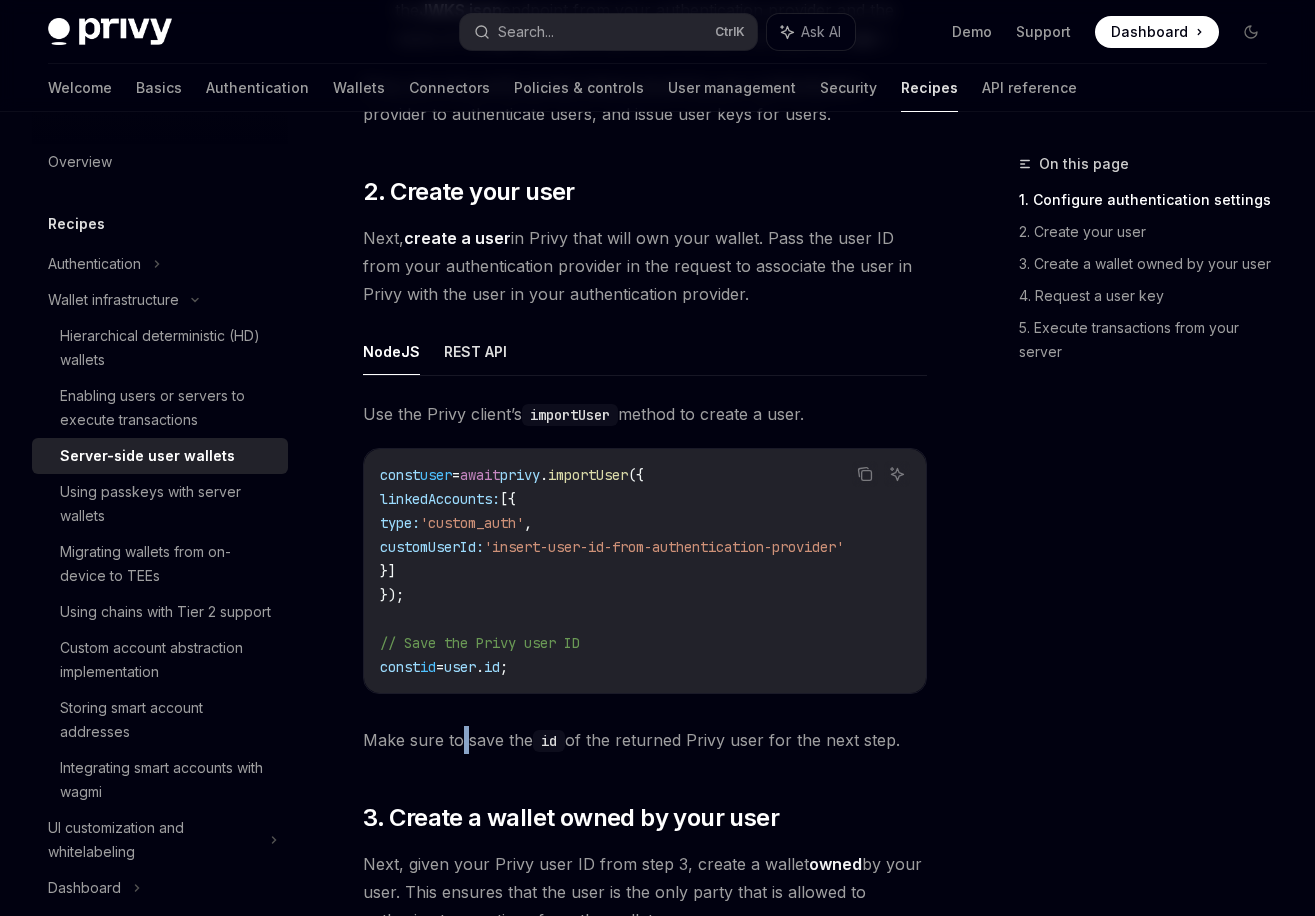 click on "Make sure to save the  id  of the returned Privy user for the next step." at bounding box center [645, 740] 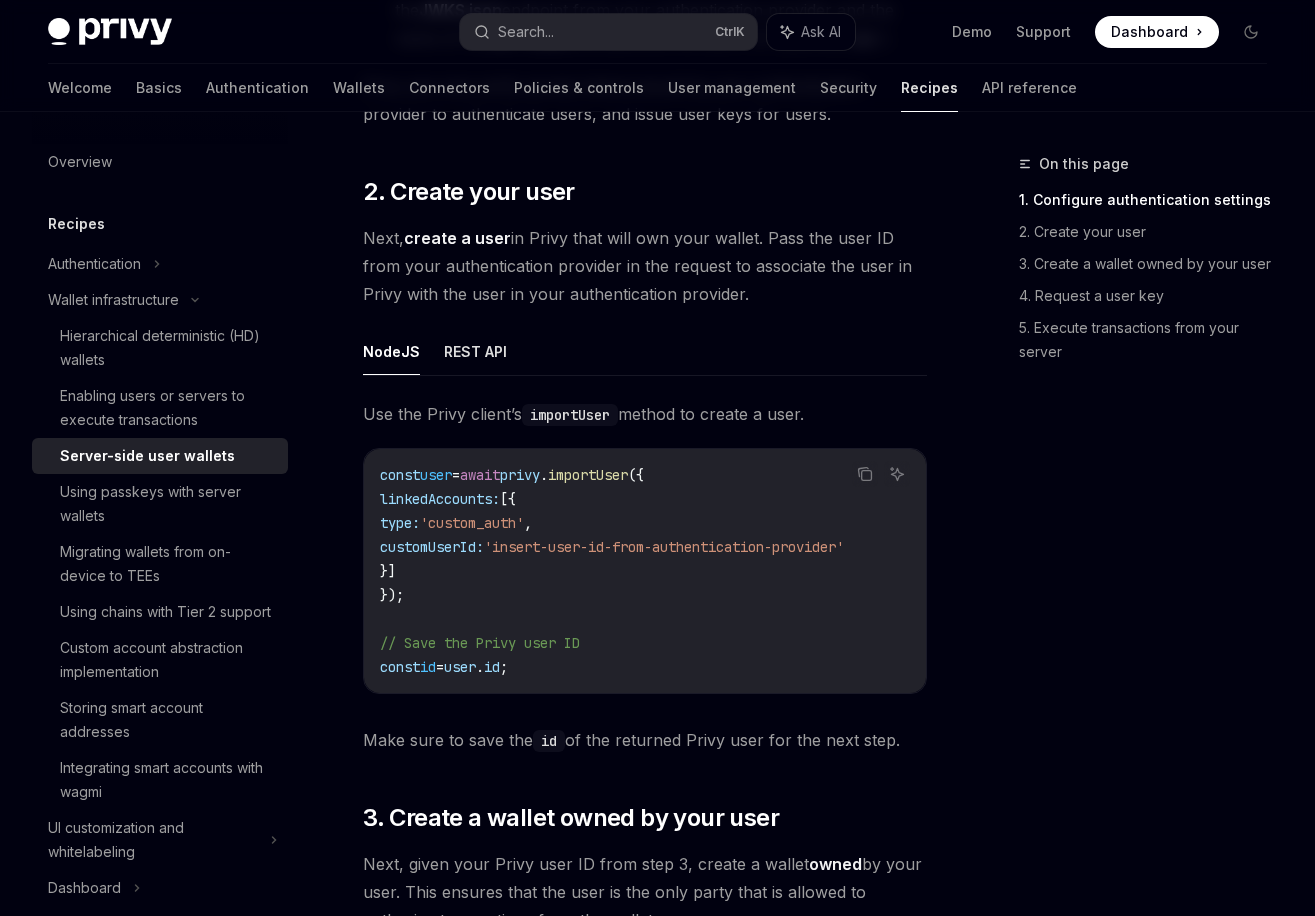 click on "Make sure to save the  id  of the returned Privy user for the next step." at bounding box center [645, 740] 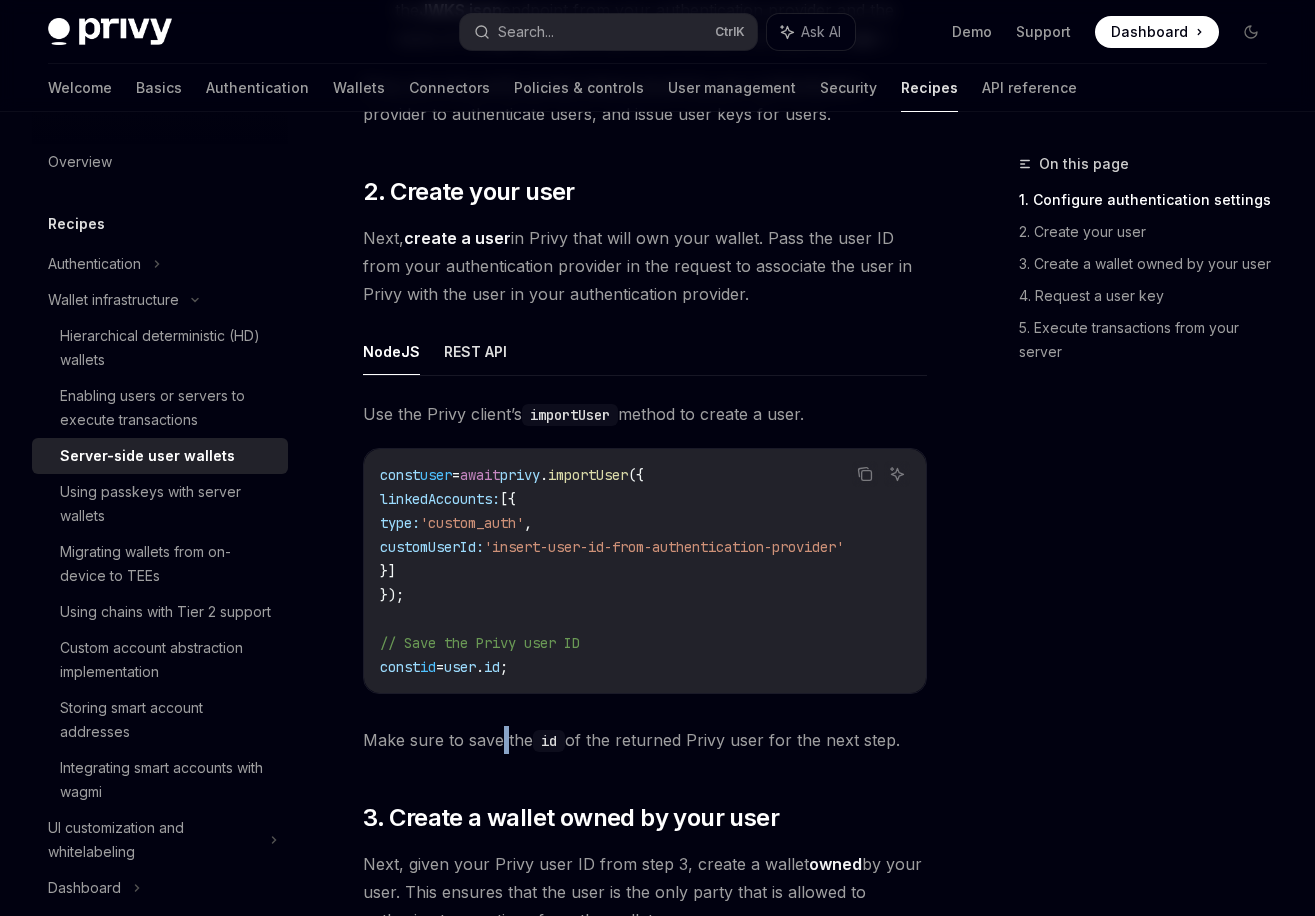 click on "Make sure to save the  id  of the returned Privy user for the next step." at bounding box center [645, 740] 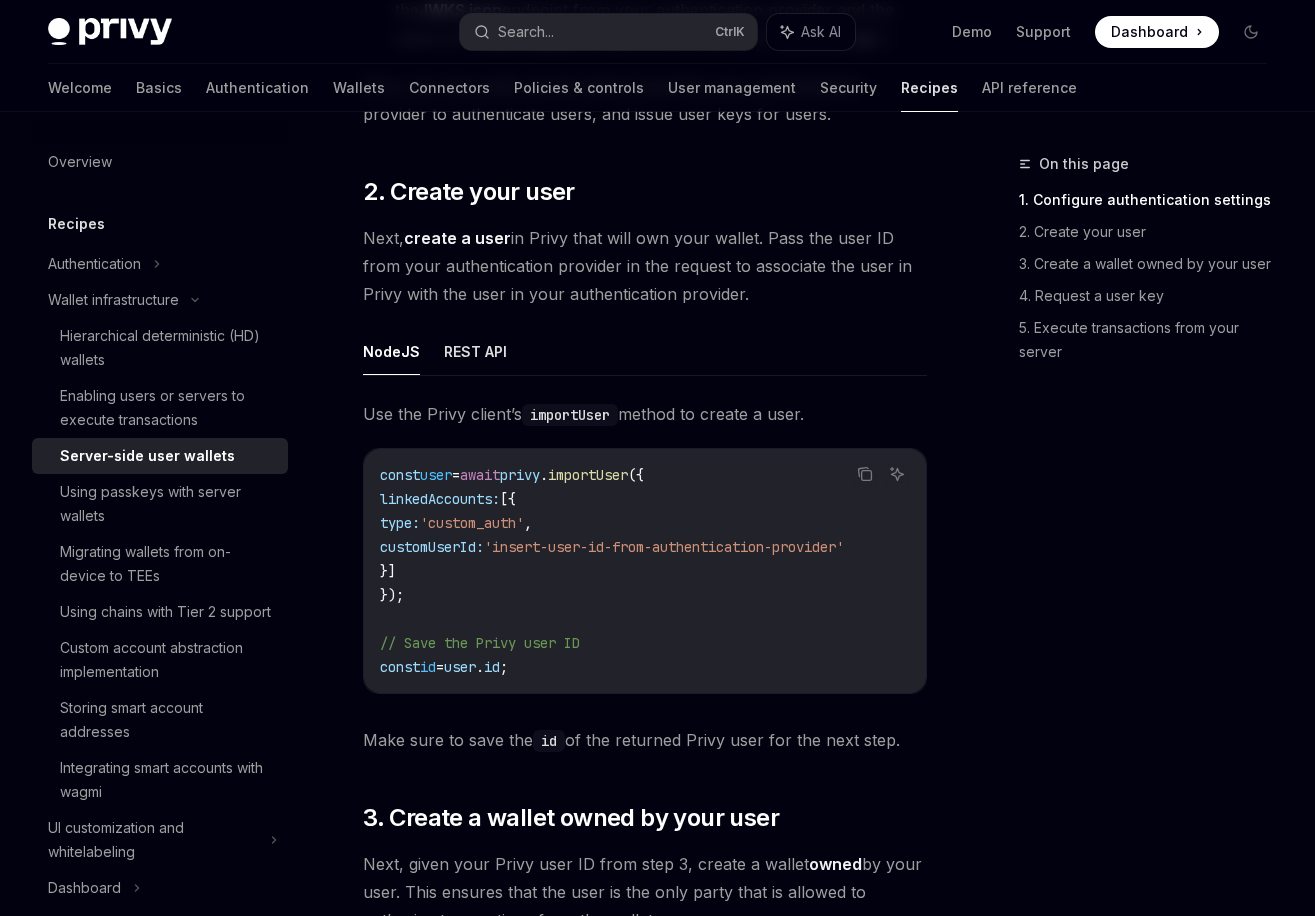 click on "Make sure to save the  id  of the returned Privy user for the next step." at bounding box center (645, 740) 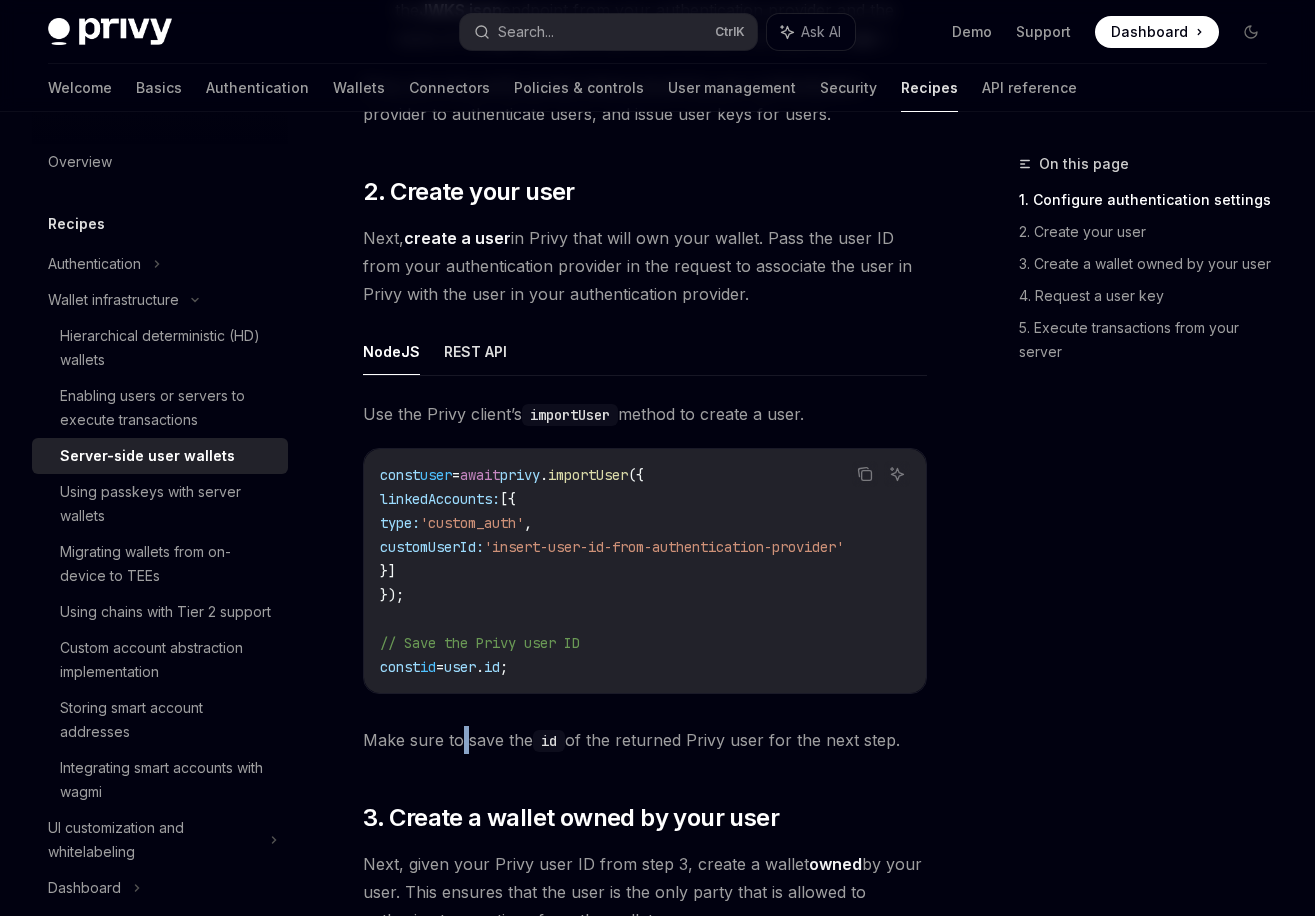 click on "Make sure to save the  id  of the returned Privy user for the next step." at bounding box center [645, 740] 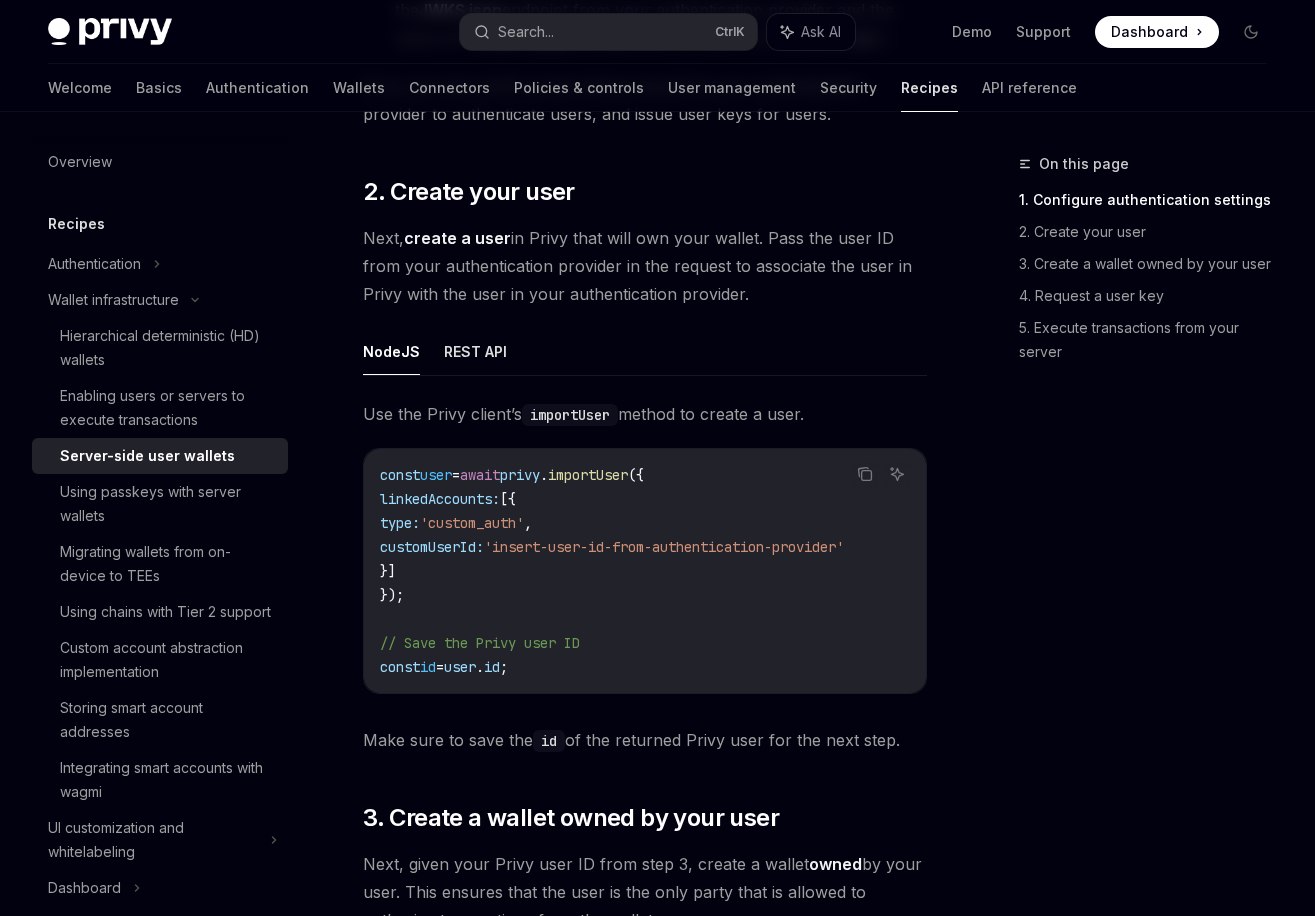 click on "Make sure to save the  id  of the returned Privy user for the next step." at bounding box center (645, 740) 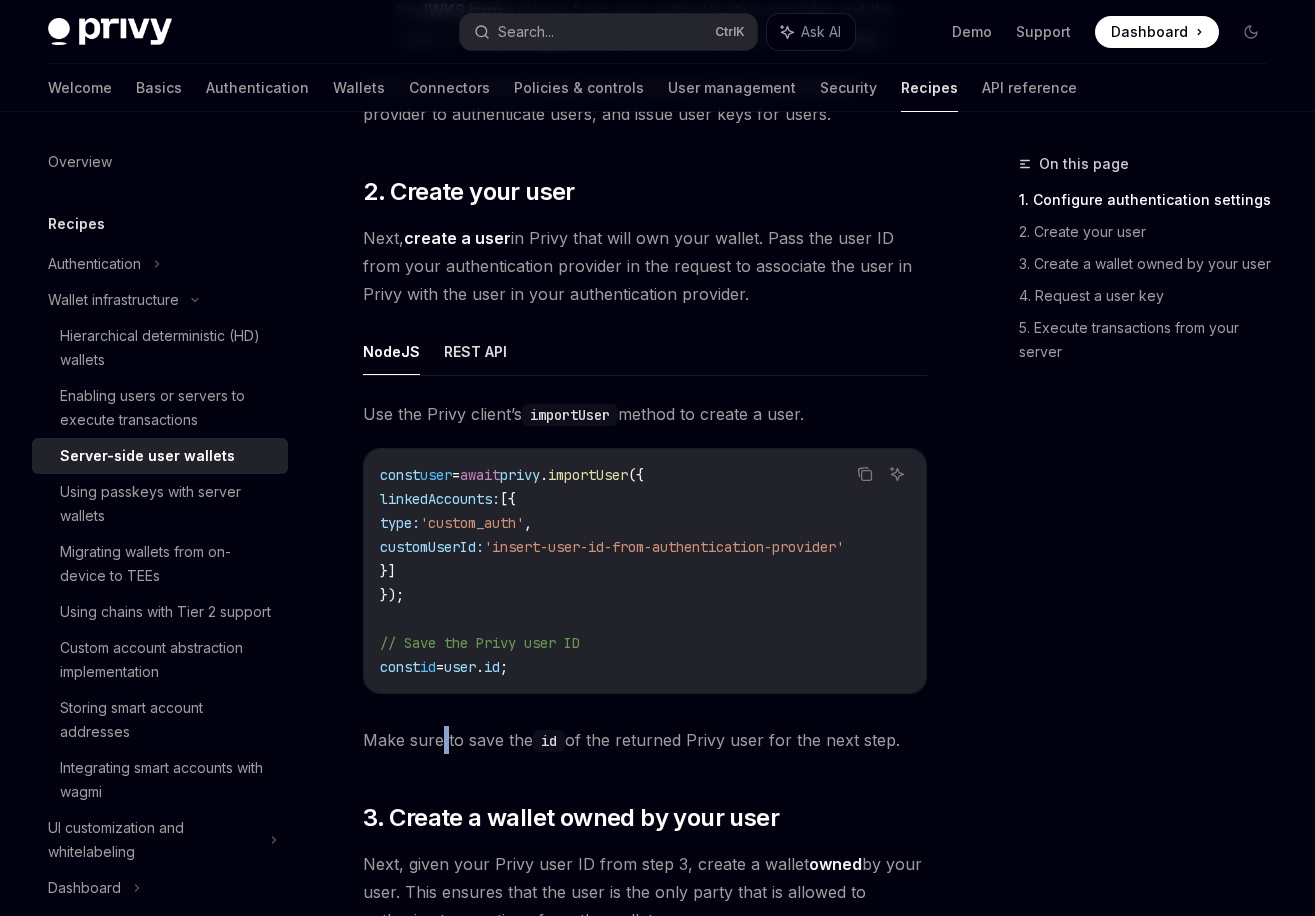 click on "Make sure to save the  id  of the returned Privy user for the next step." at bounding box center [645, 740] 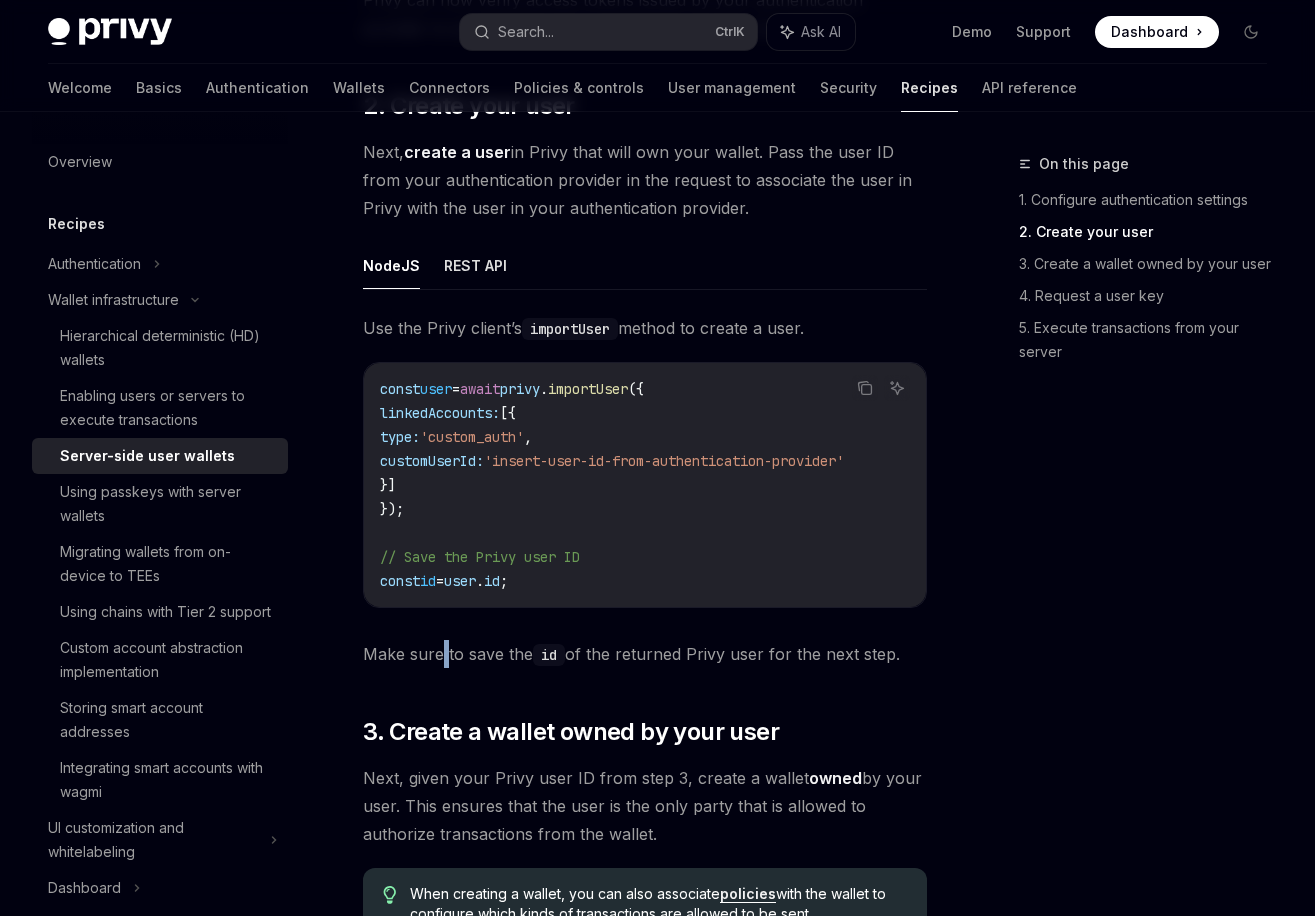 scroll, scrollTop: 2300, scrollLeft: 0, axis: vertical 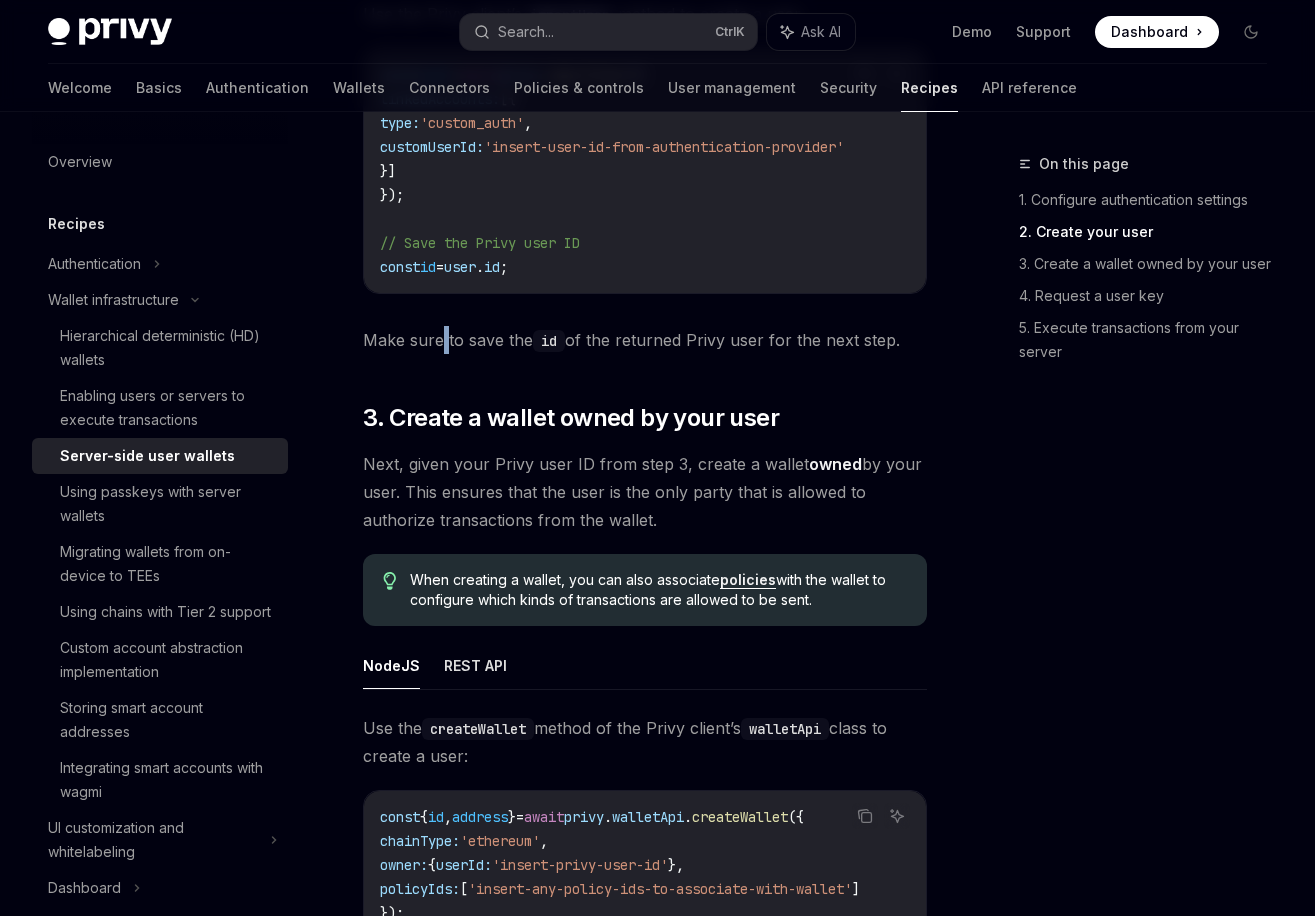 drag, startPoint x: 663, startPoint y: 530, endPoint x: 649, endPoint y: 530, distance: 14 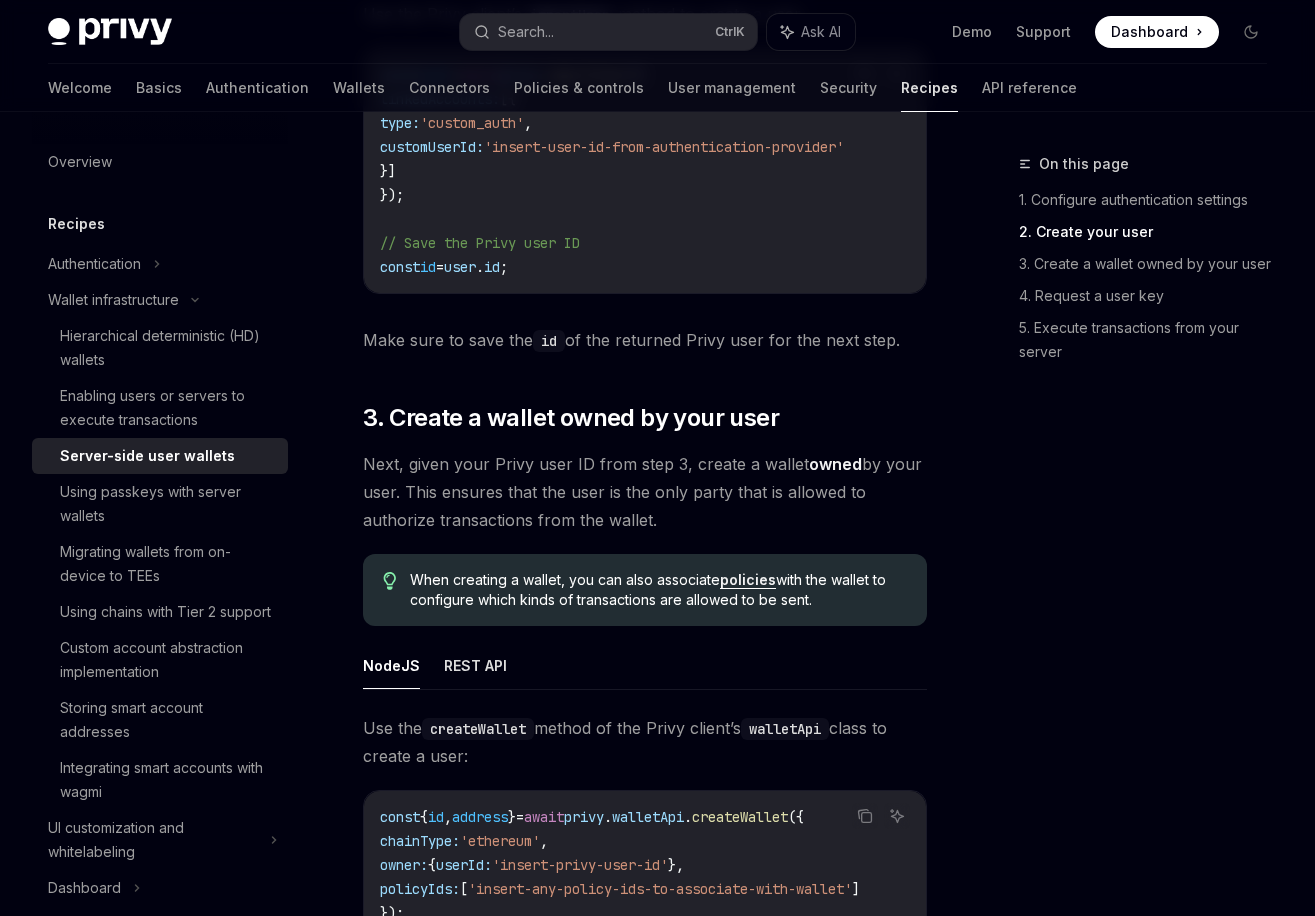 drag, startPoint x: 649, startPoint y: 530, endPoint x: 589, endPoint y: 521, distance: 60.671246 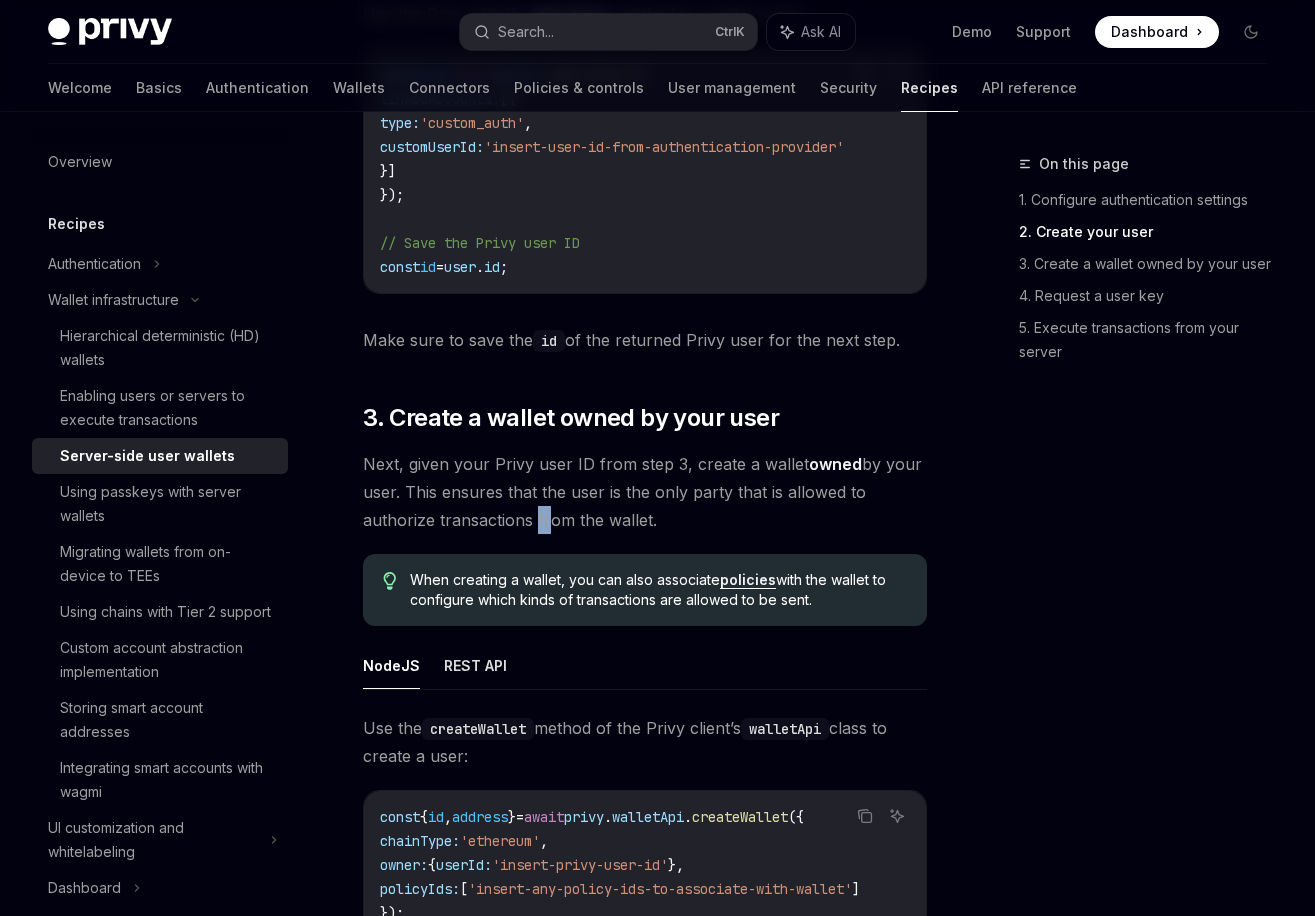 drag, startPoint x: 529, startPoint y: 528, endPoint x: 540, endPoint y: 529, distance: 11.045361 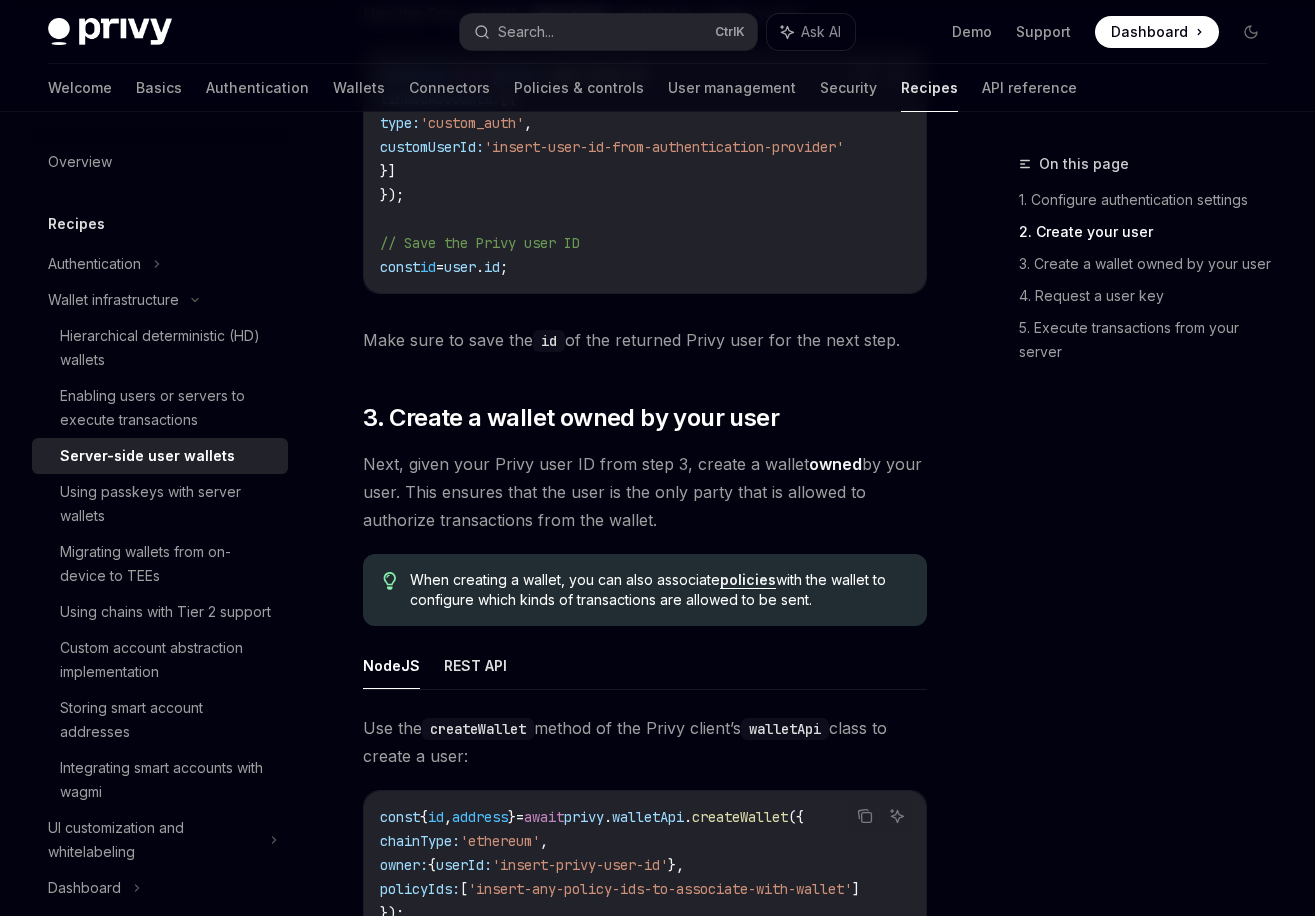 drag, startPoint x: 540, startPoint y: 529, endPoint x: 571, endPoint y: 530, distance: 31.016125 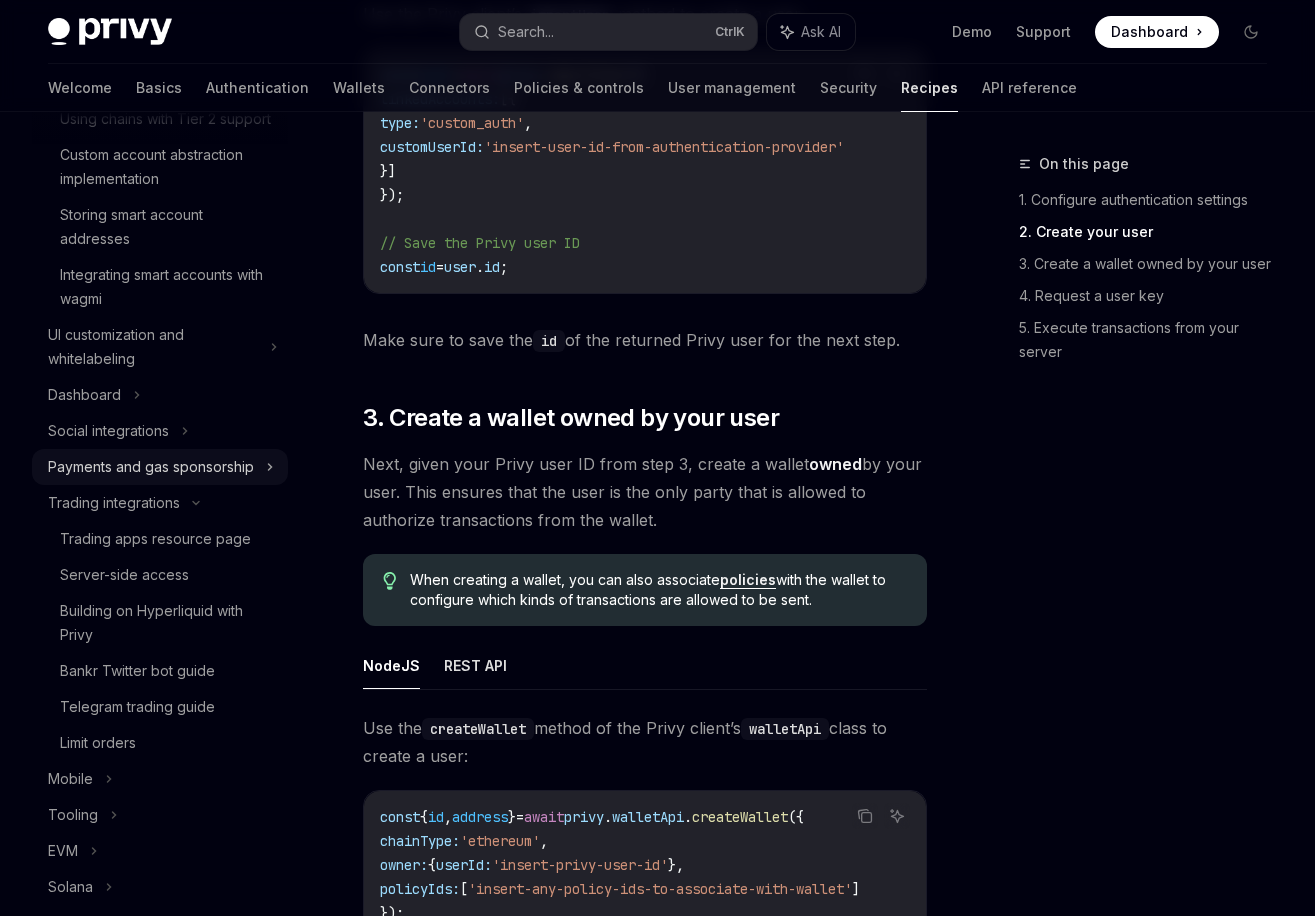 scroll, scrollTop: 500, scrollLeft: 0, axis: vertical 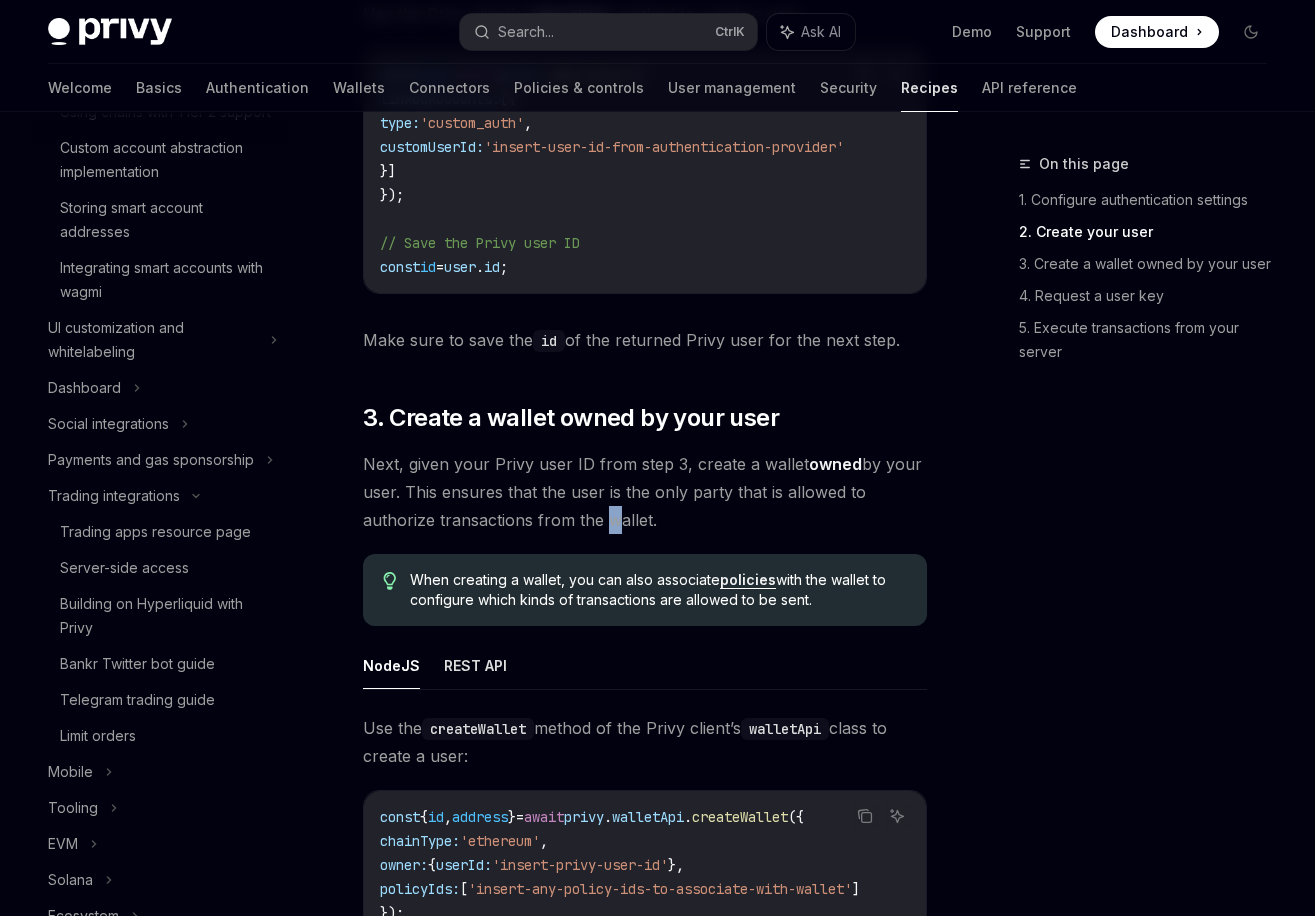 click on "Next, given your Privy user ID from step 3, create a wallet  owned  by your user. This ensures that the user is the only party that is allowed to authorize transactions from the wallet." at bounding box center (645, 492) 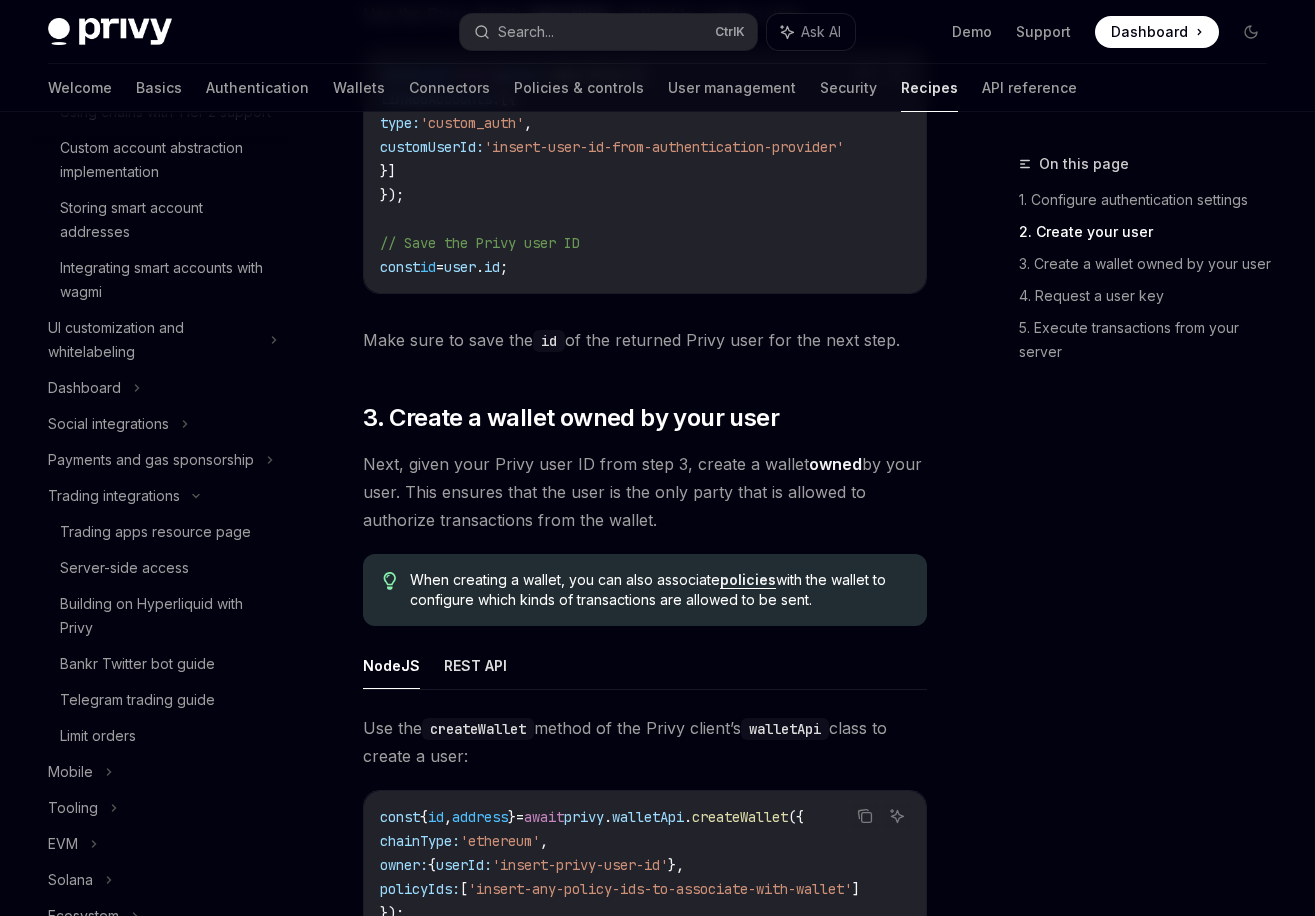 click on "Next, given your Privy user ID from step 3, create a wallet  owned  by your user. This ensures that the user is the only party that is allowed to authorize transactions from the wallet." at bounding box center [645, 492] 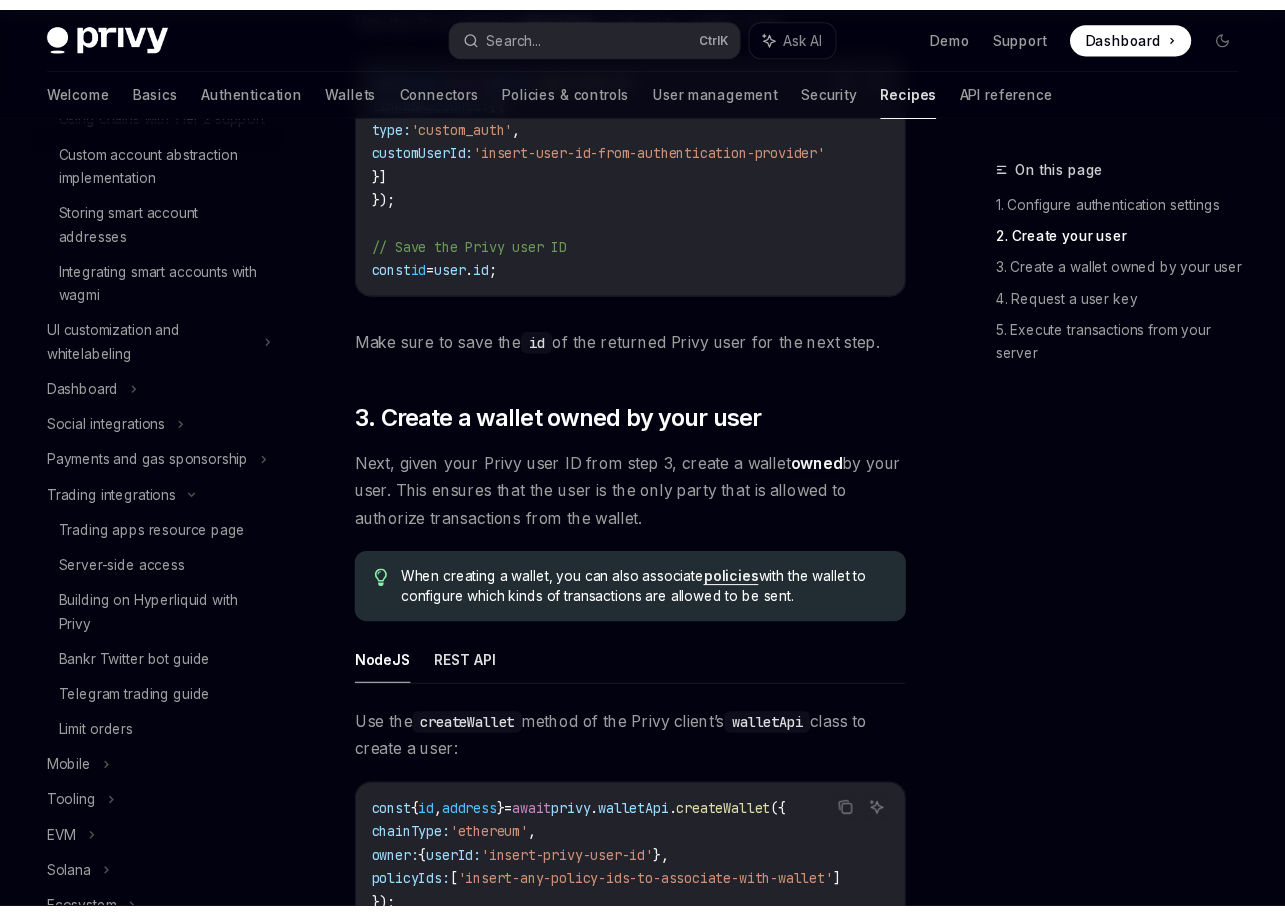scroll, scrollTop: 606, scrollLeft: 0, axis: vertical 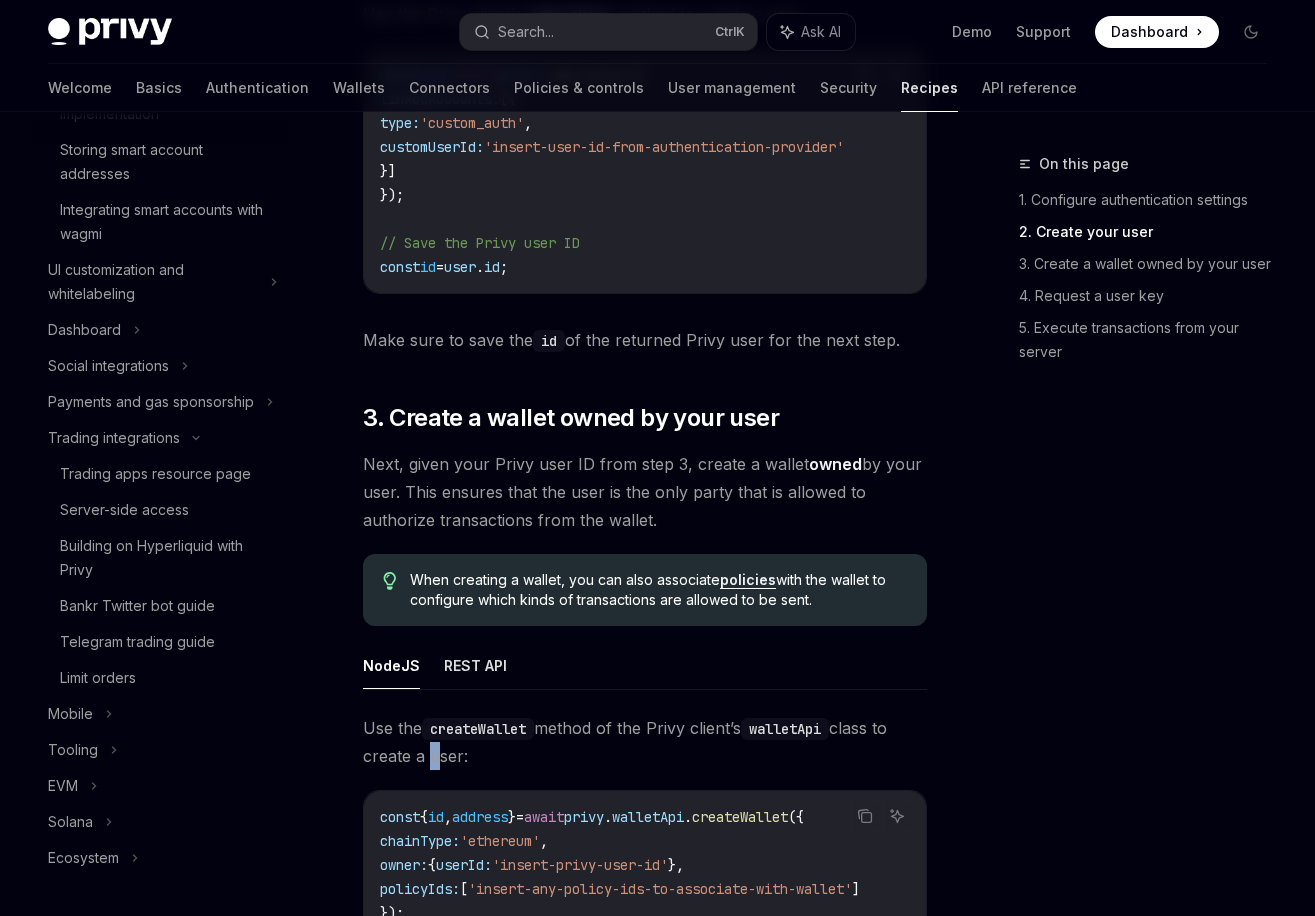 click on "Use the  createWallet  method of the Privy client’s  walletApi  class to create a user:" at bounding box center [645, 742] 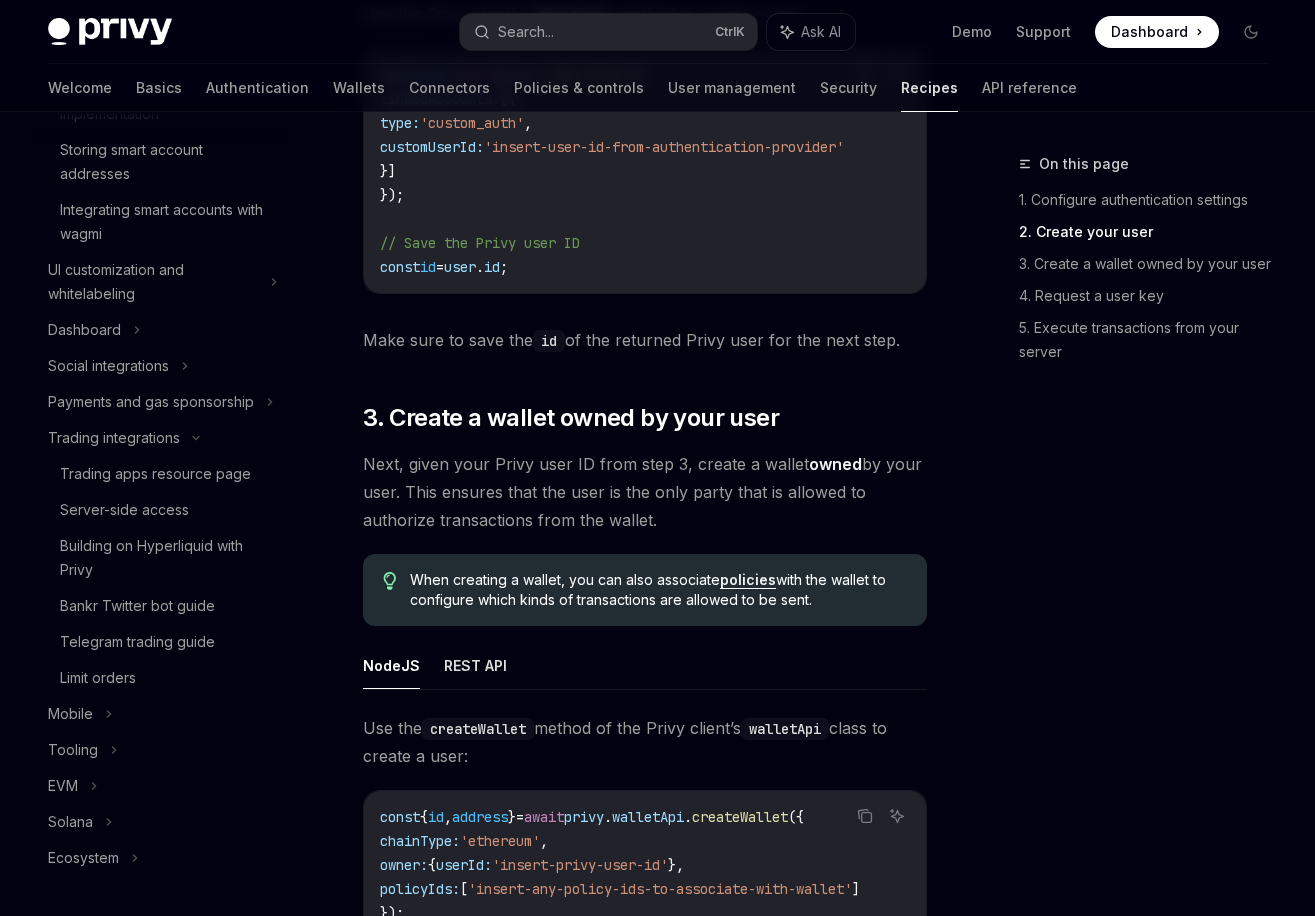 click on "Use the  createWallet  method of the Privy client’s  walletApi  class to create a user:" at bounding box center (645, 742) 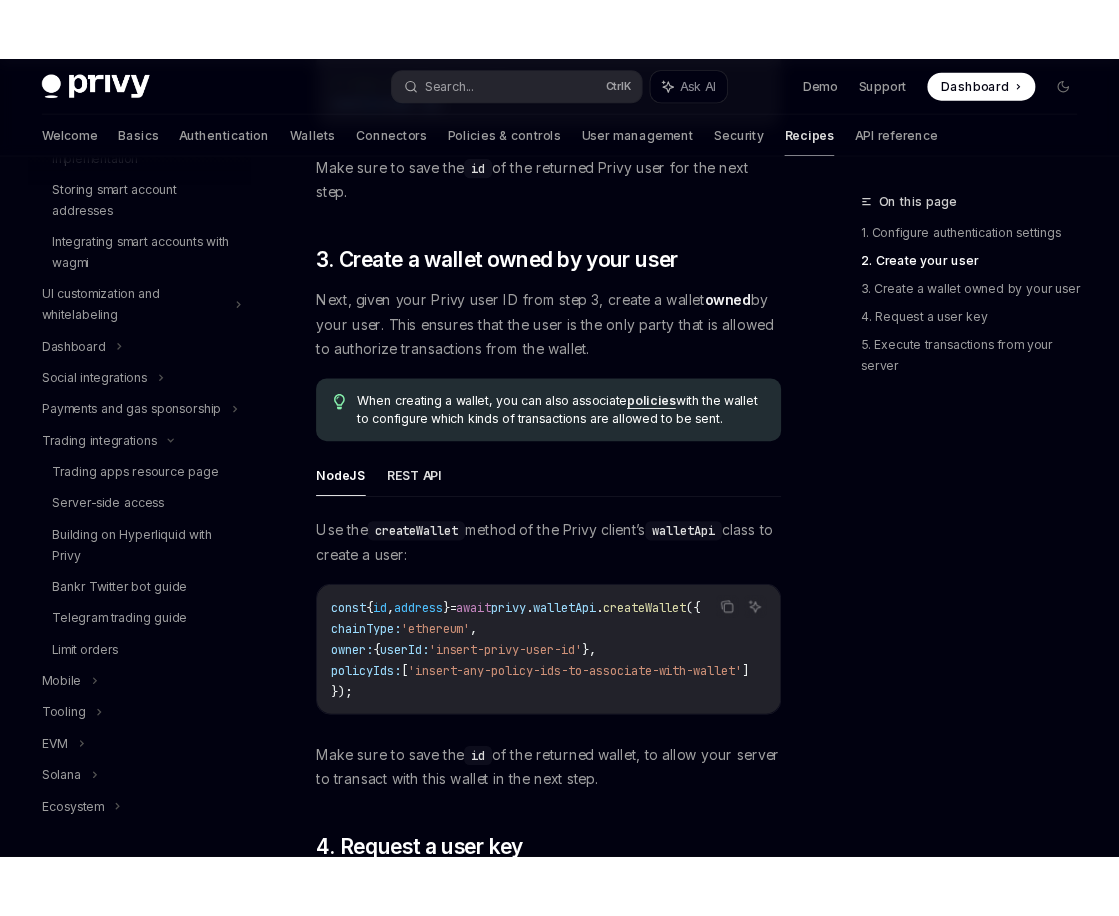 scroll, scrollTop: 2600, scrollLeft: 0, axis: vertical 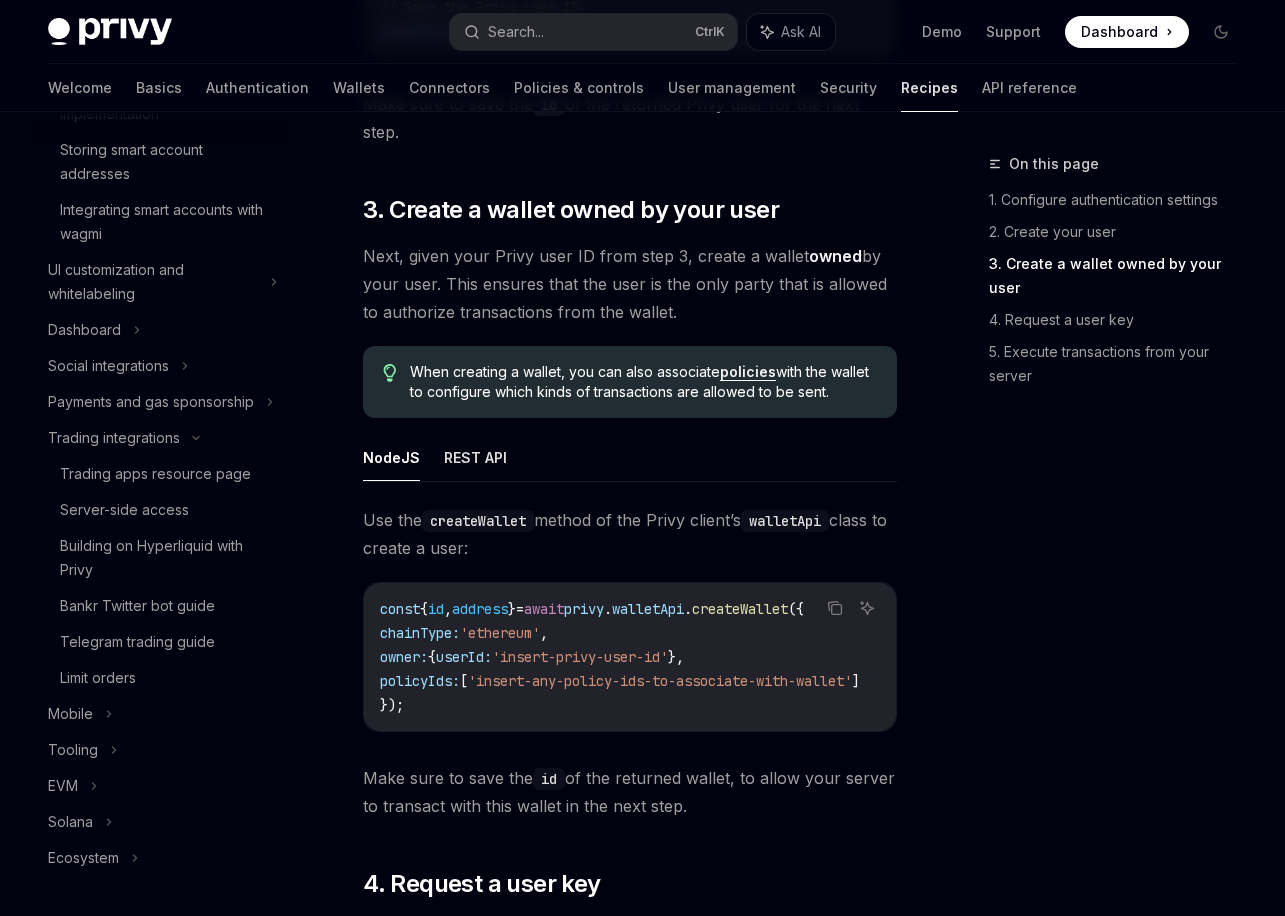 click on "Next, given your Privy user ID from step 3, create a wallet  owned  by your user. This ensures that the user is the only party that is allowed to authorize transactions from the wallet." at bounding box center [630, 284] 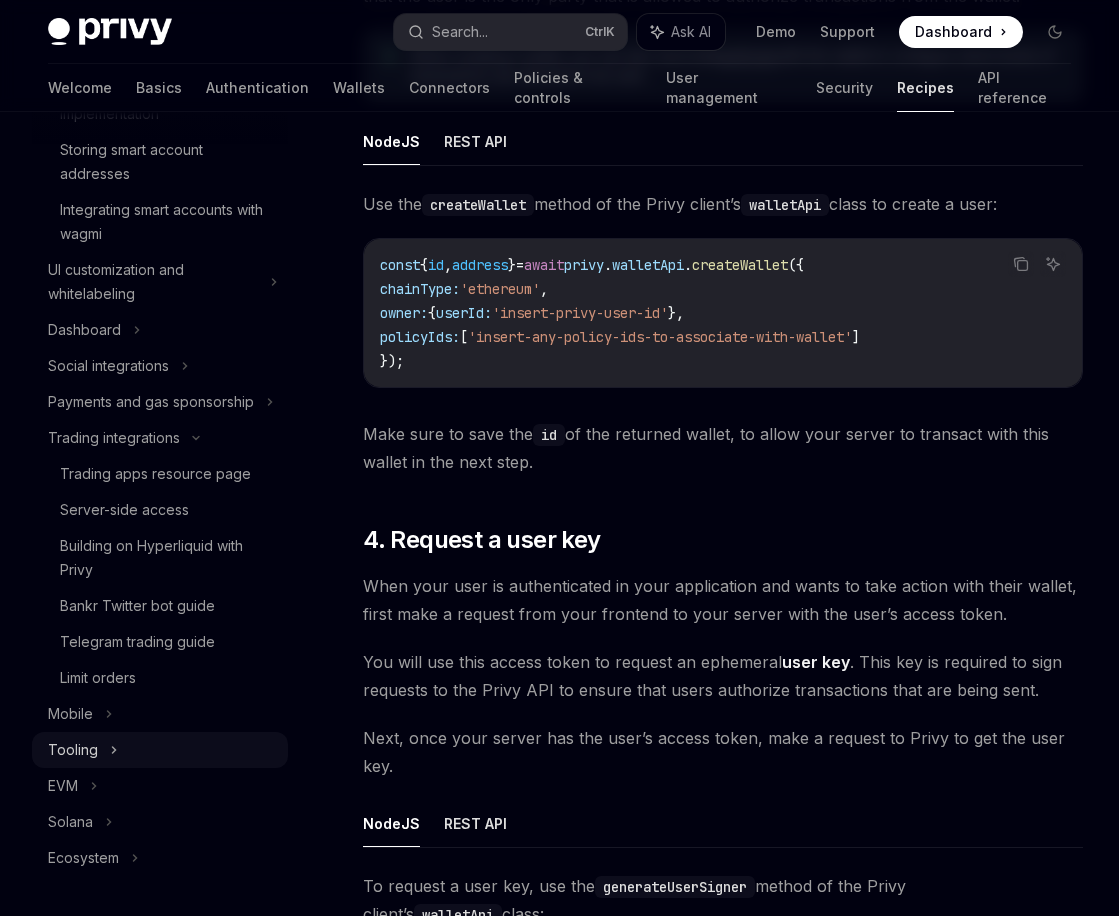 click on "Tooling" at bounding box center [160, 750] 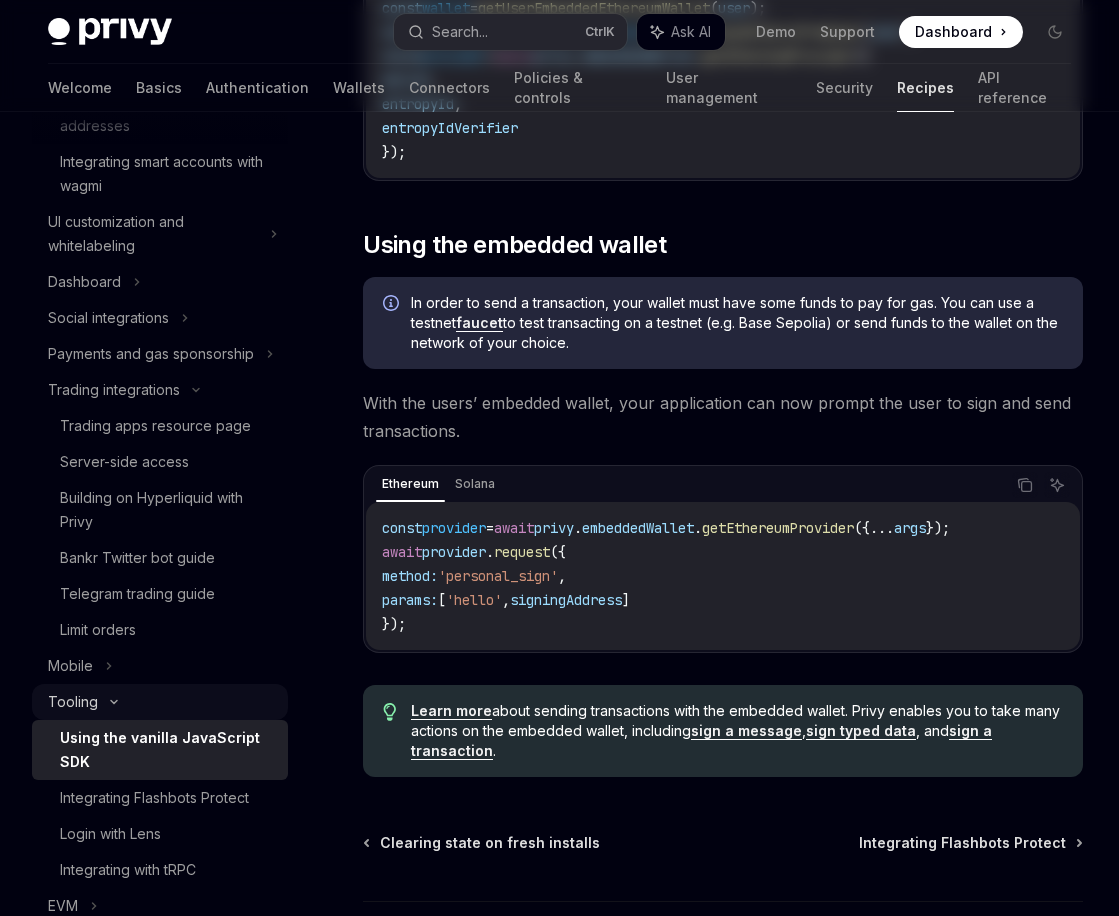 type on "*" 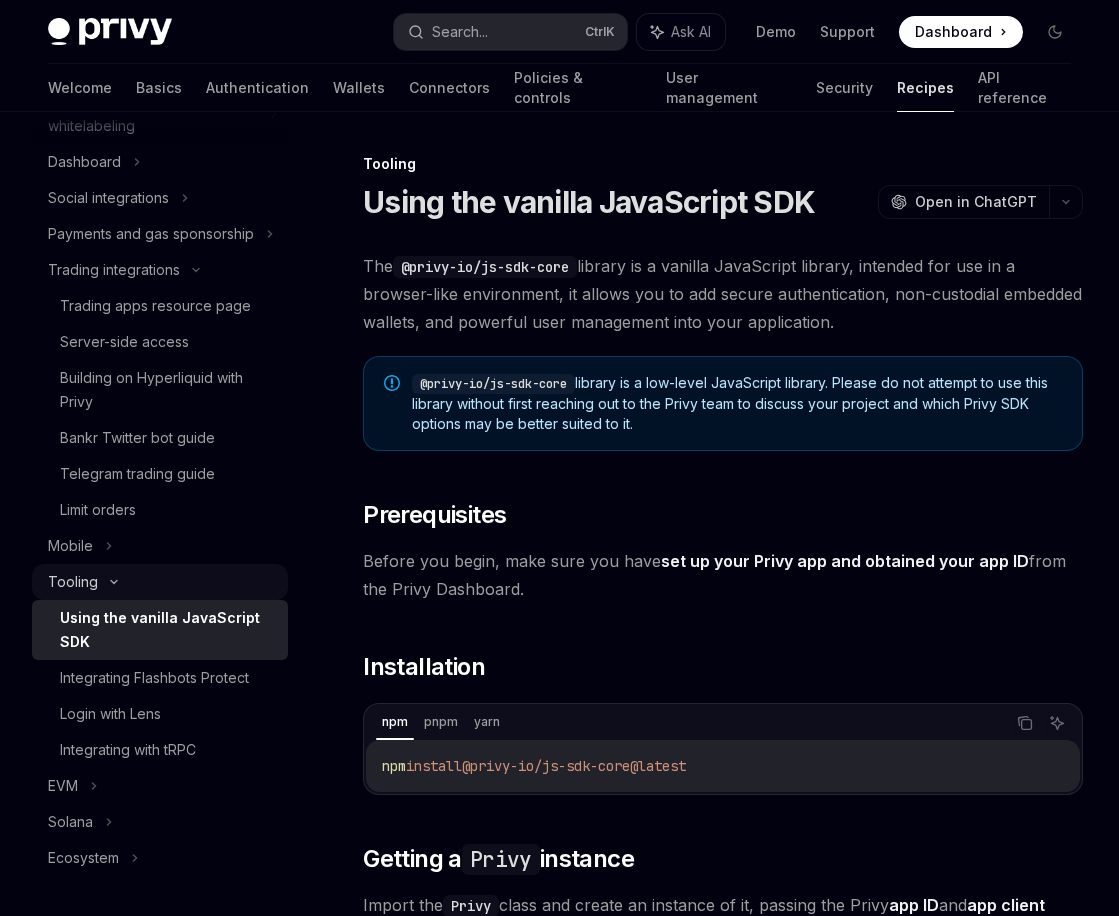 scroll, scrollTop: 774, scrollLeft: 0, axis: vertical 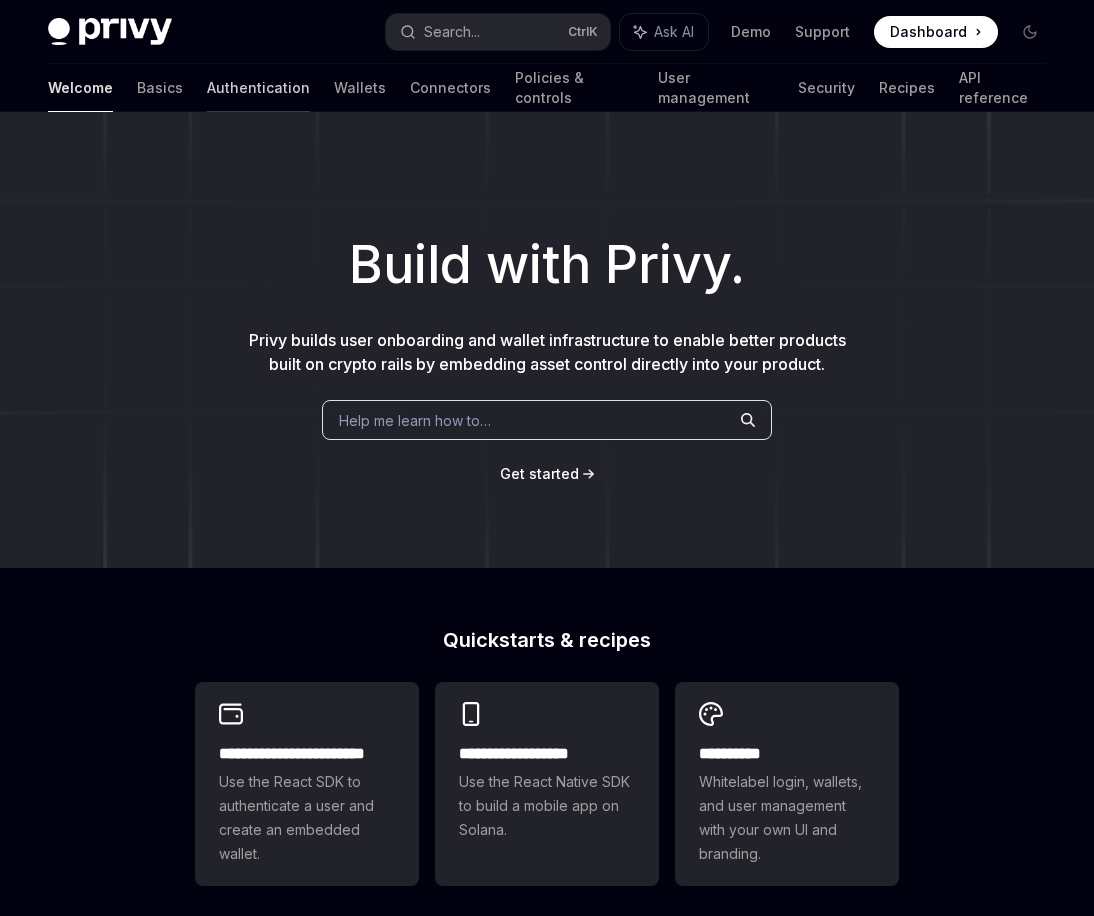 click on "Authentication" at bounding box center (258, 88) 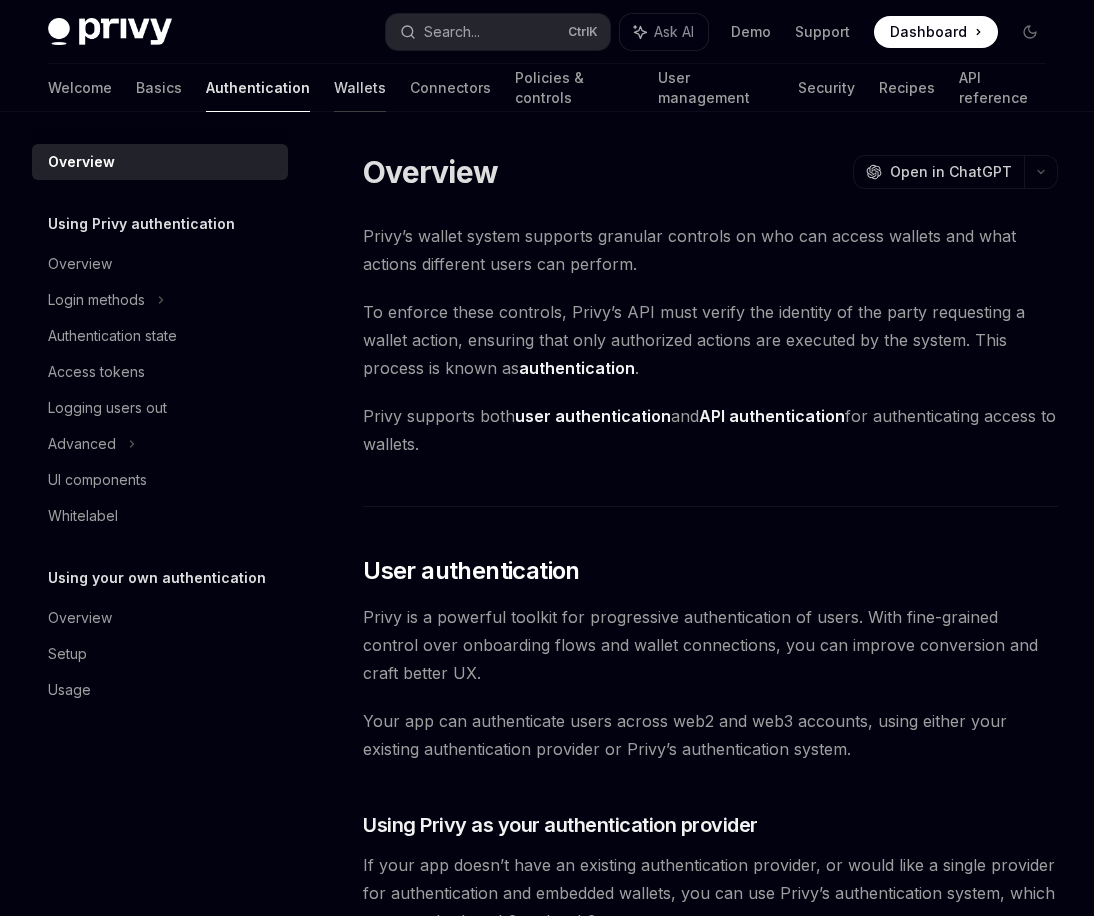click on "Wallets" at bounding box center [360, 88] 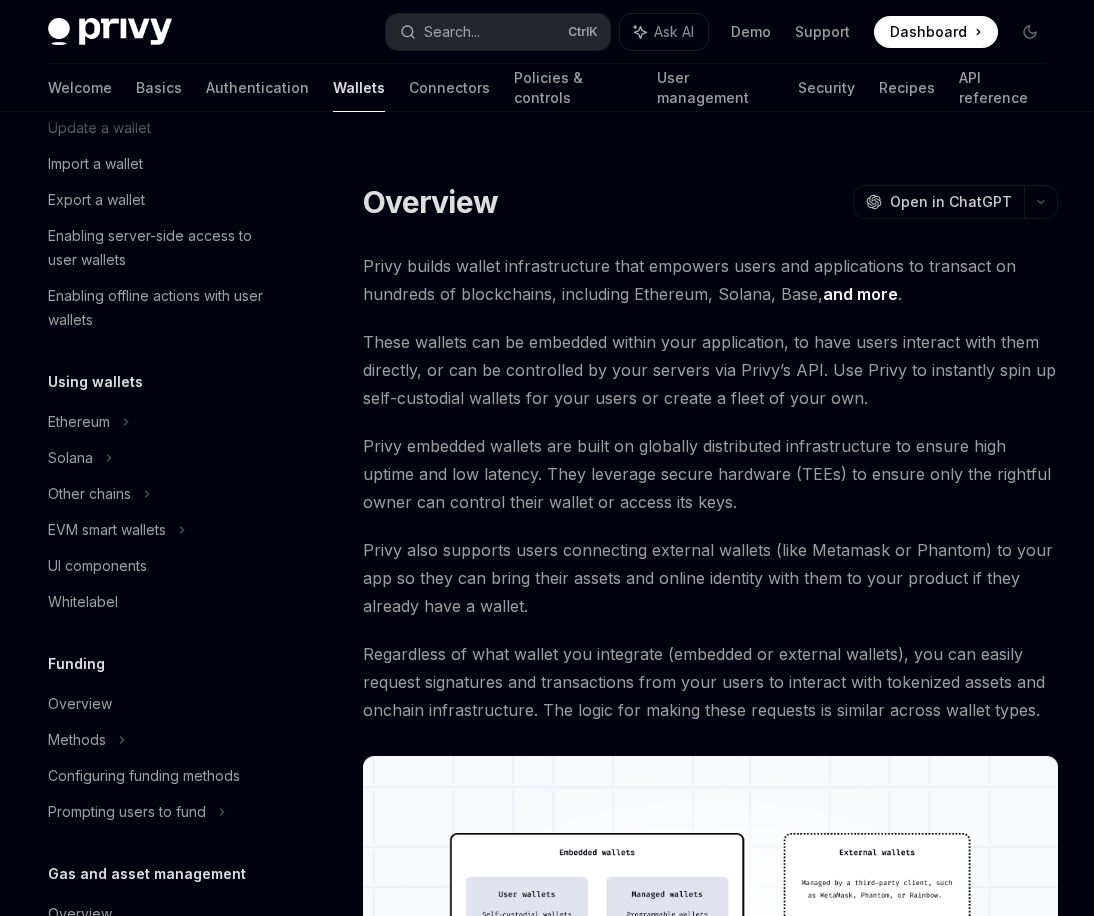 scroll, scrollTop: 0, scrollLeft: 0, axis: both 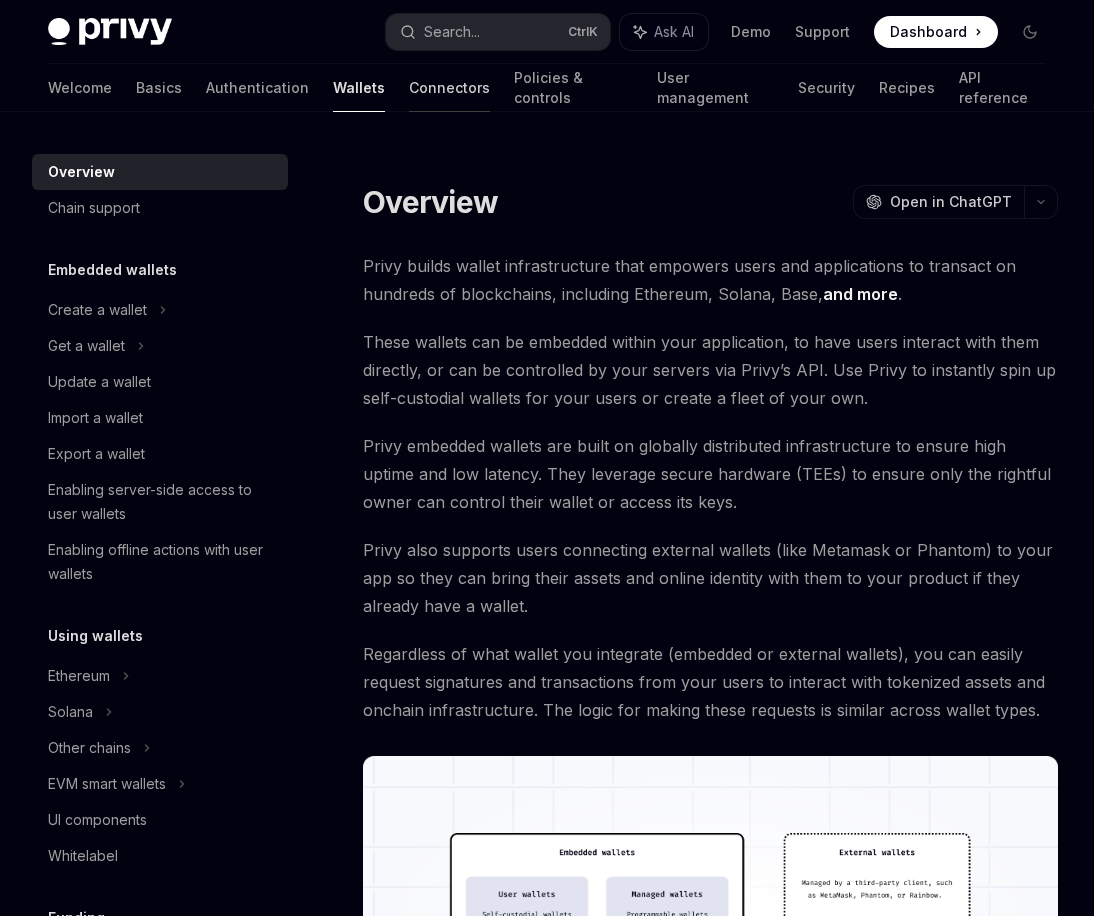 click on "Connectors" at bounding box center (449, 88) 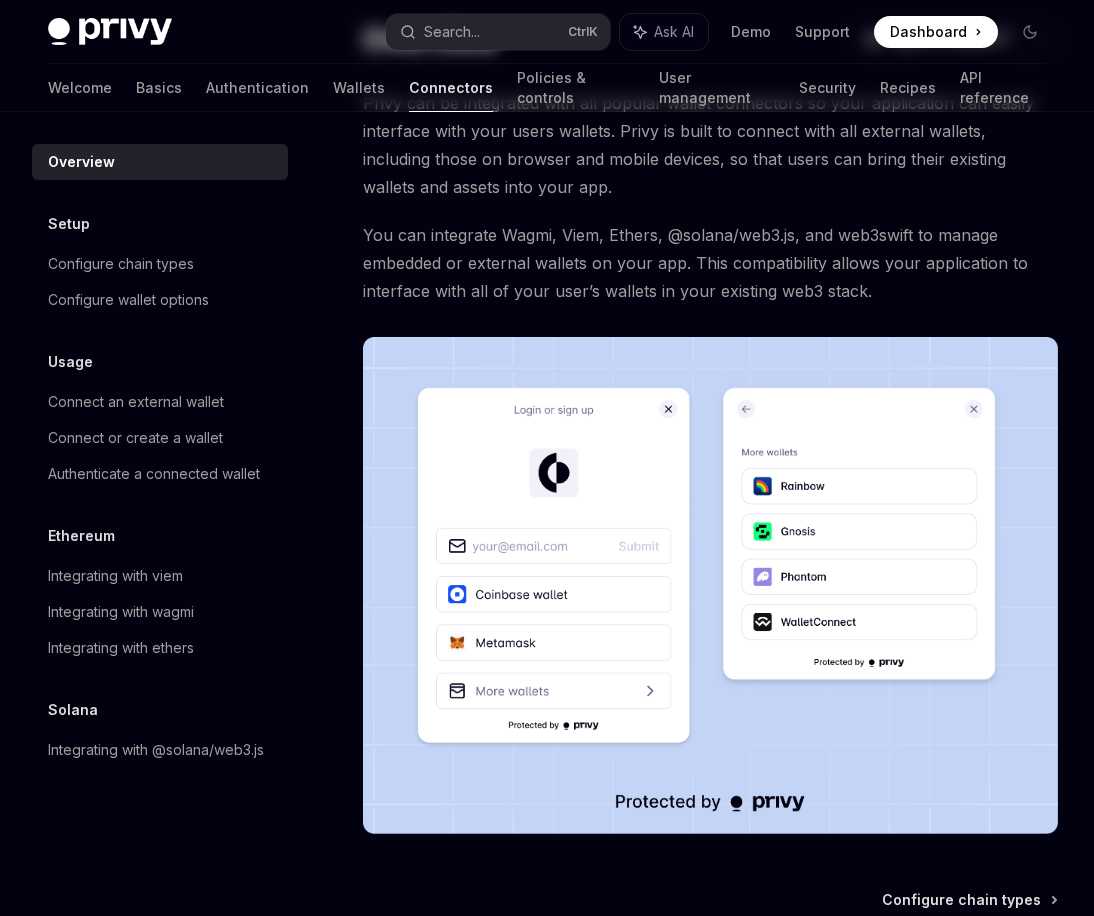scroll, scrollTop: 0, scrollLeft: 0, axis: both 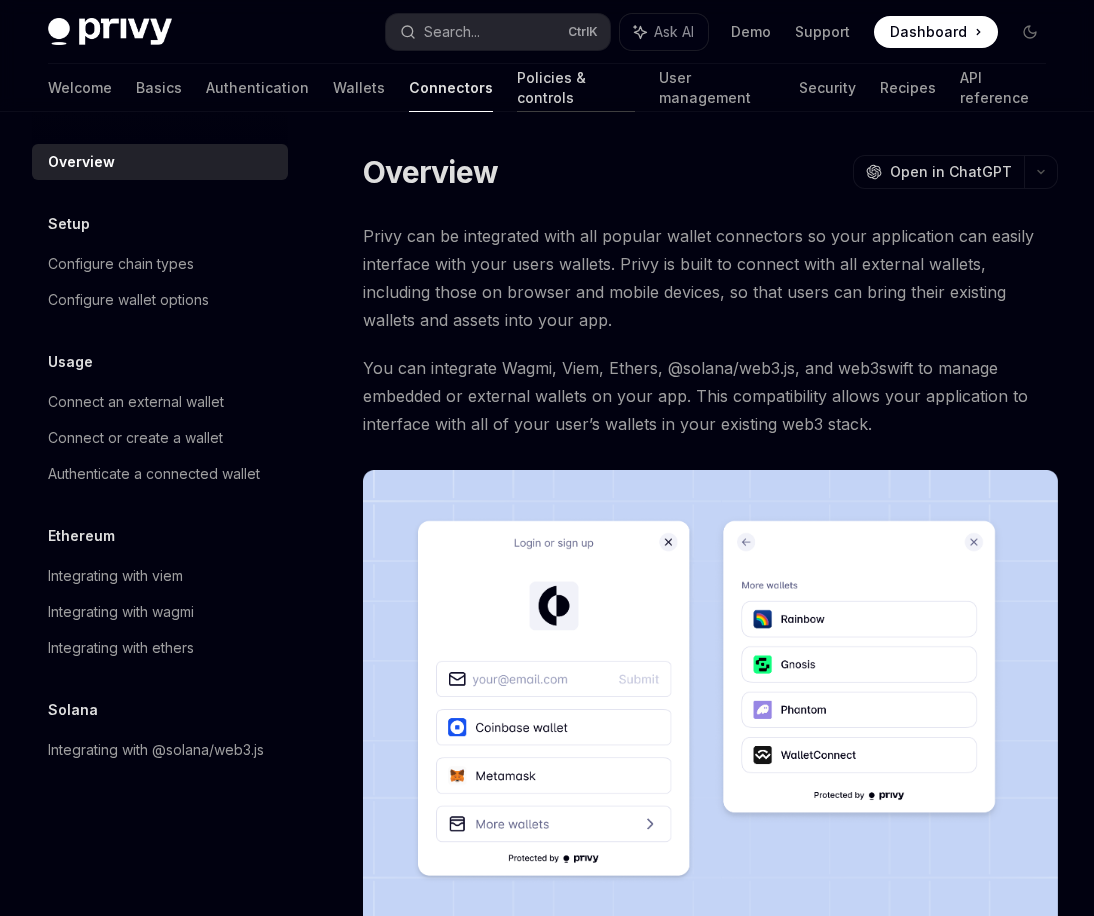 click on "Policies & controls" at bounding box center [576, 88] 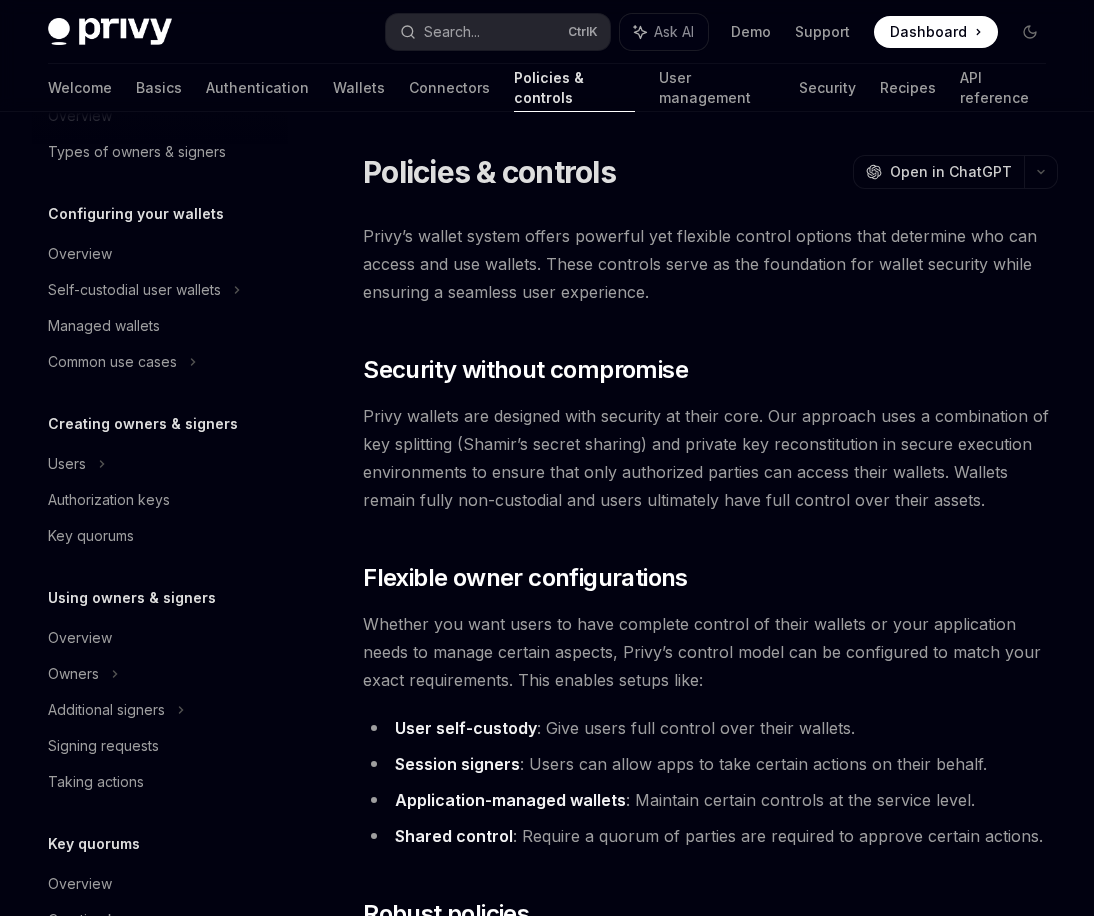 scroll, scrollTop: 0, scrollLeft: 0, axis: both 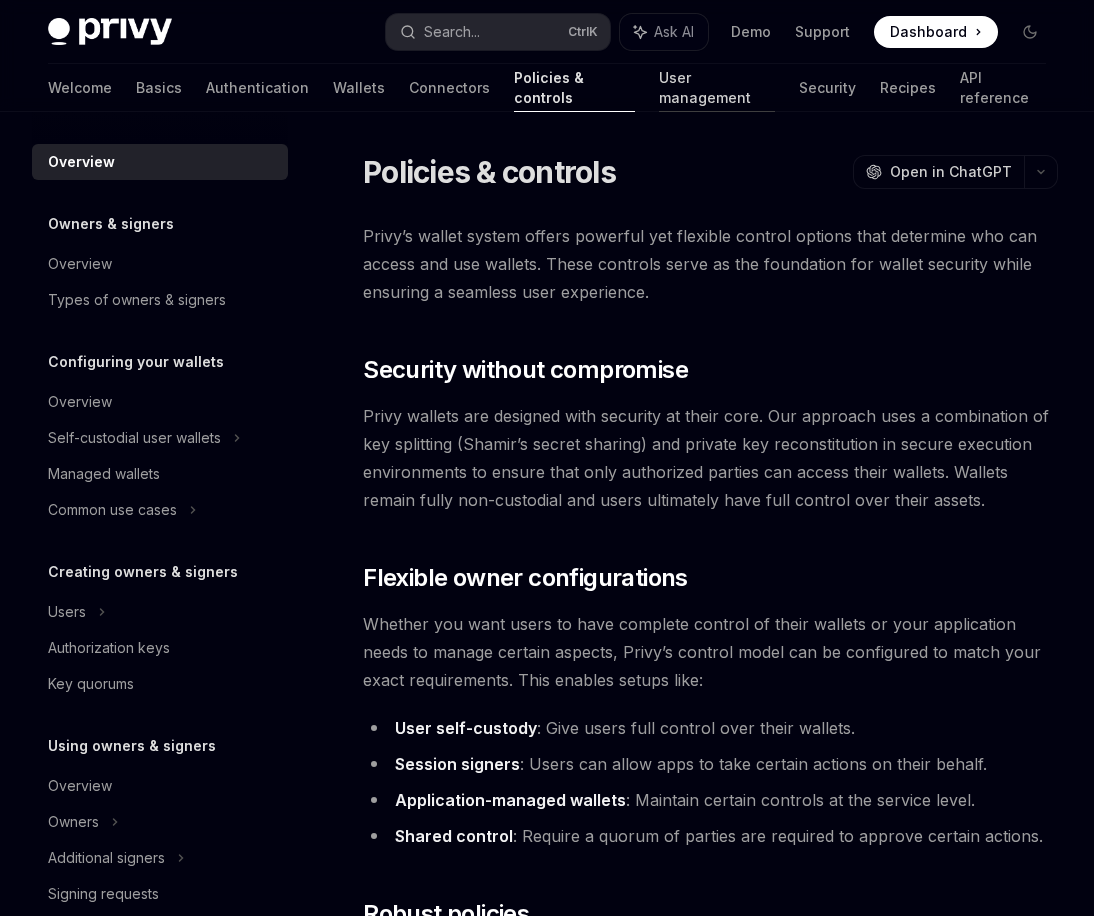 click on "User management" at bounding box center (717, 88) 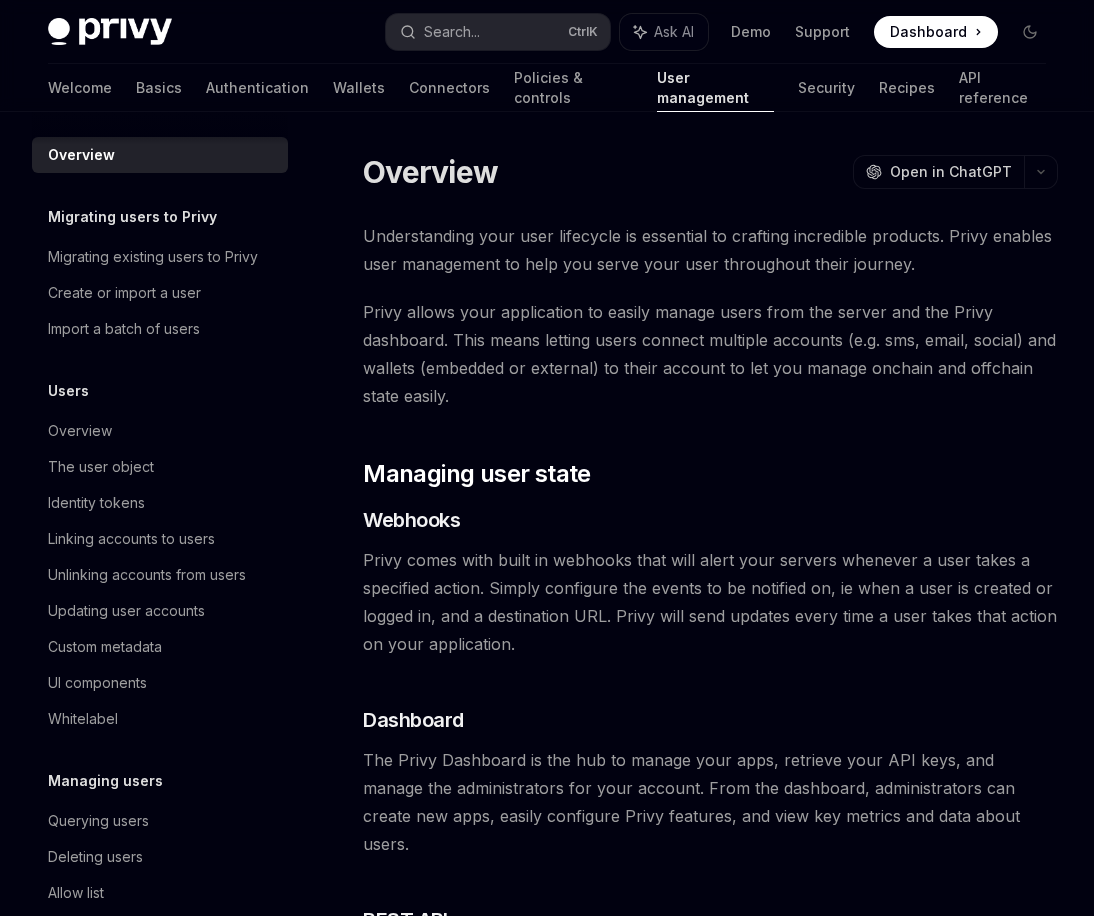scroll, scrollTop: 0, scrollLeft: 0, axis: both 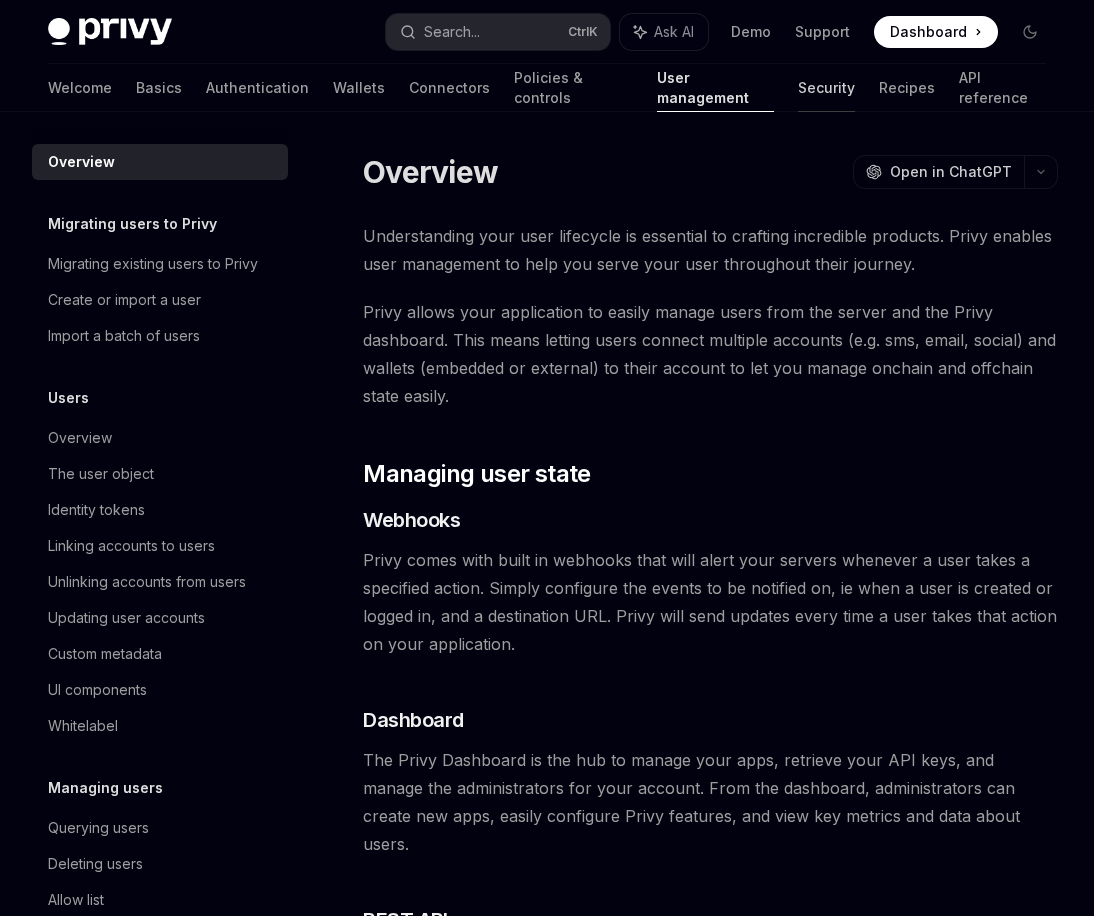 click on "Security" at bounding box center (826, 88) 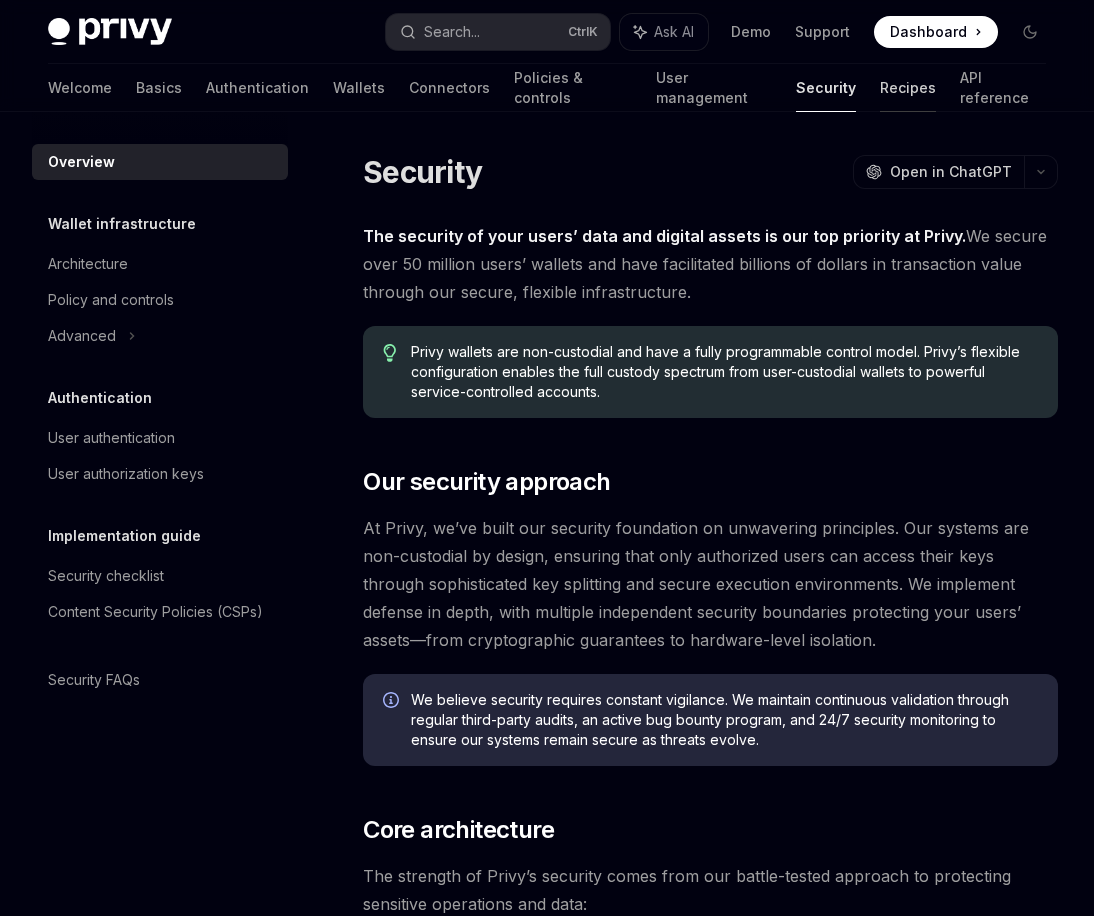 click on "Recipes" at bounding box center (908, 88) 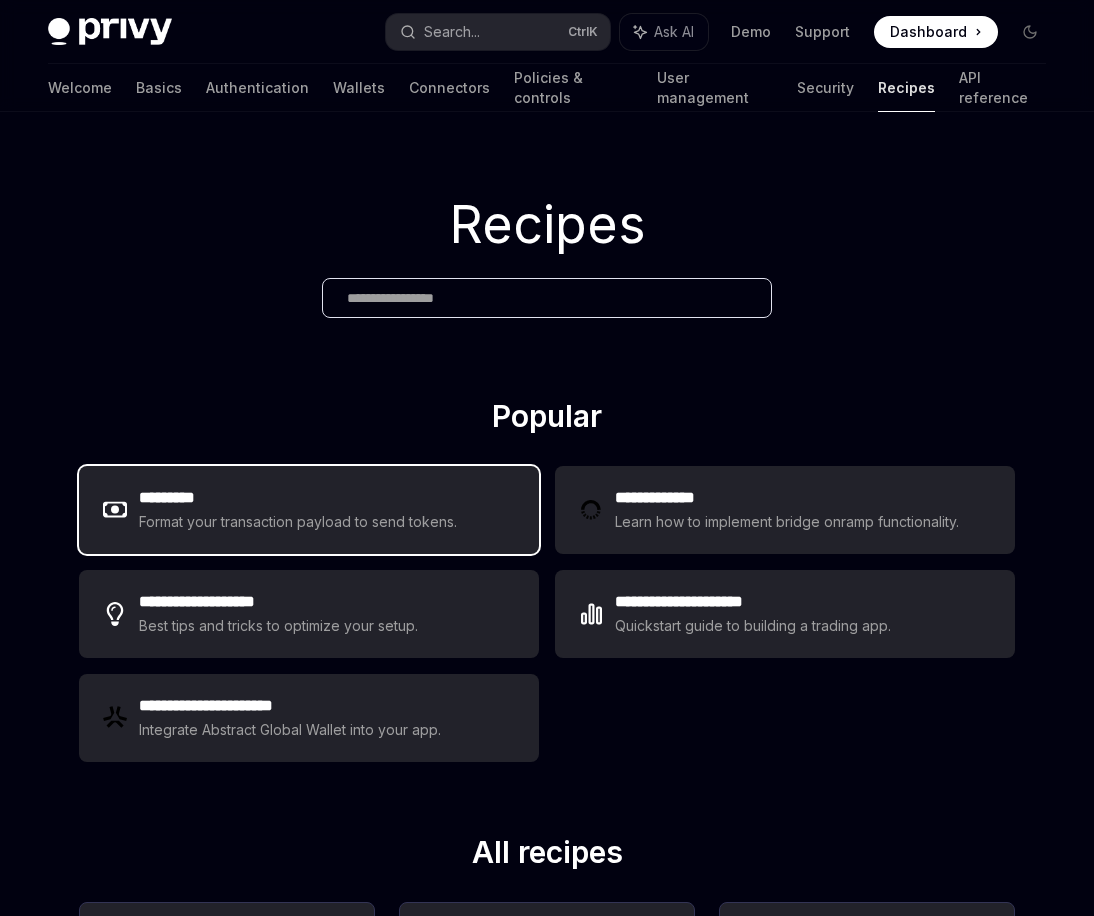 click on "Format your transaction payload to send tokens." at bounding box center [298, 522] 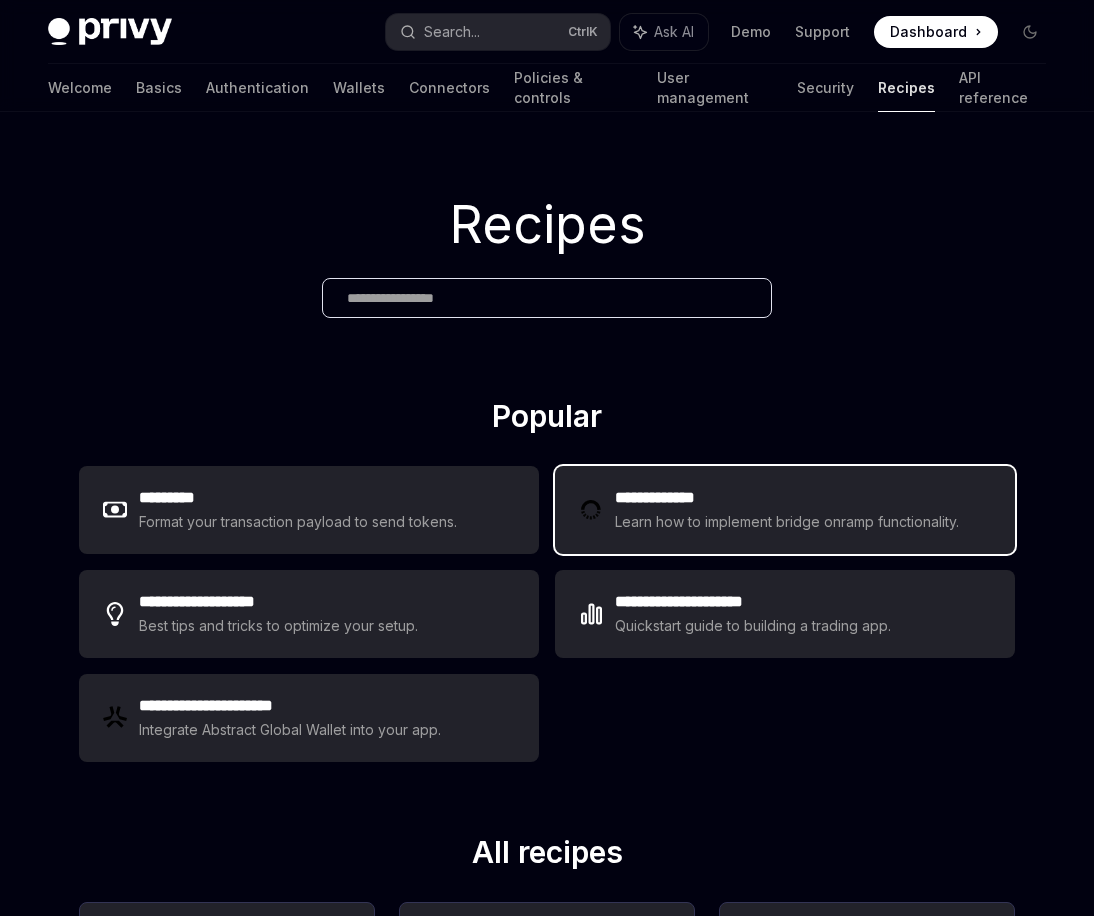 click on "Learn how to implement bridge onramp functionality." at bounding box center (790, 522) 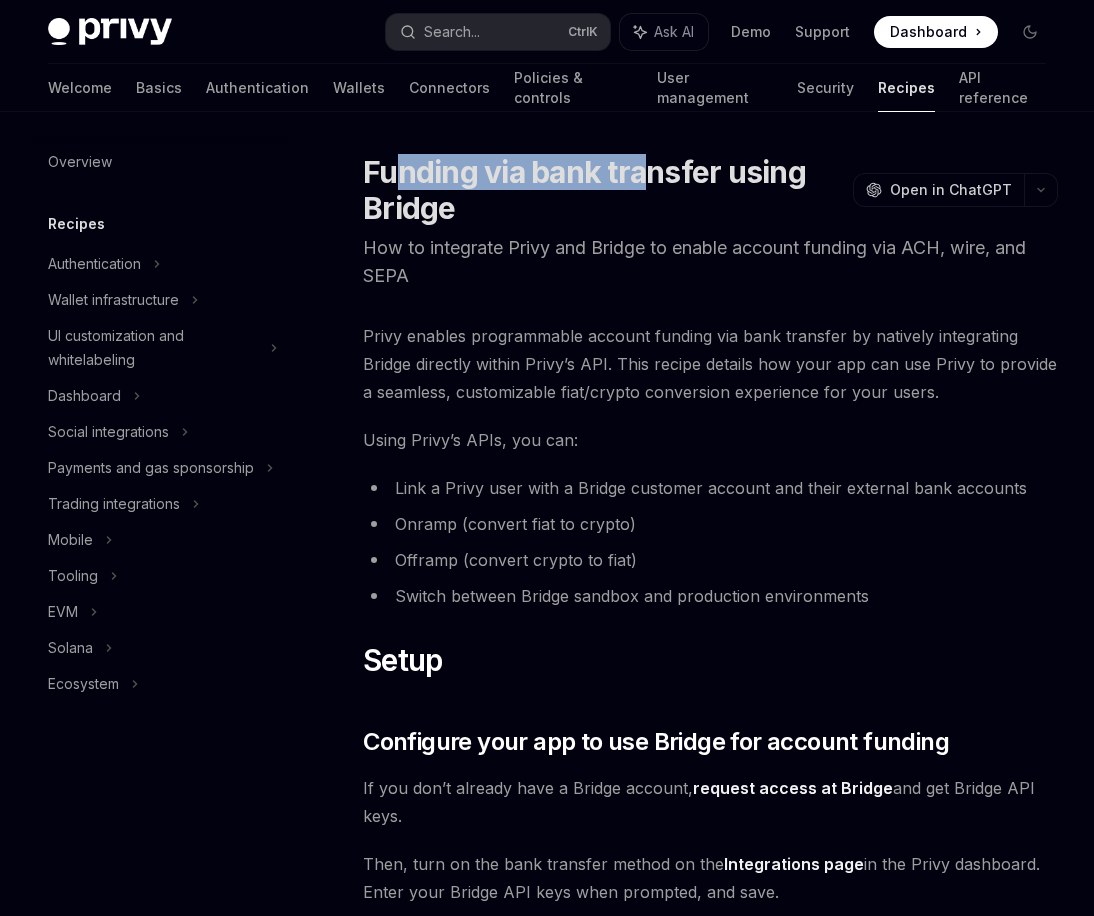 drag, startPoint x: 407, startPoint y: 171, endPoint x: 654, endPoint y: 169, distance: 247.0081 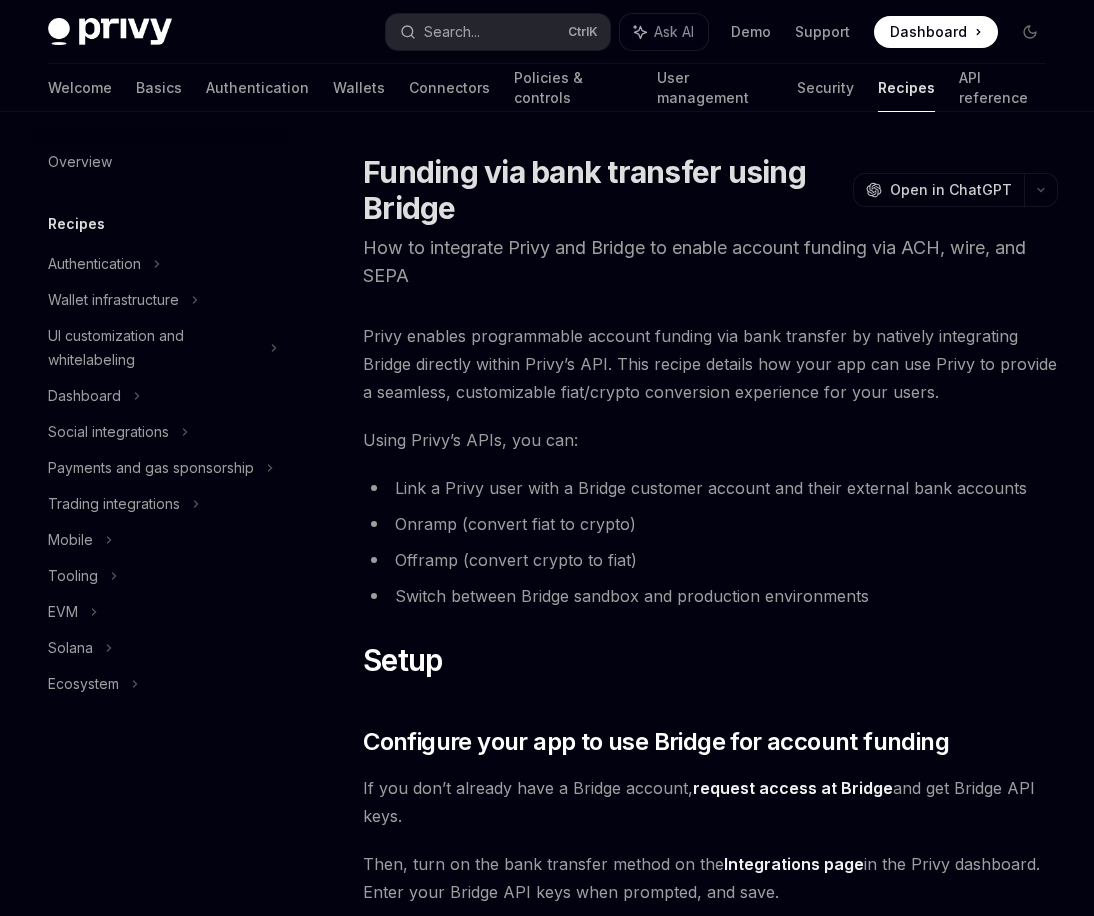 drag, startPoint x: 654, startPoint y: 169, endPoint x: 577, endPoint y: 311, distance: 161.53328 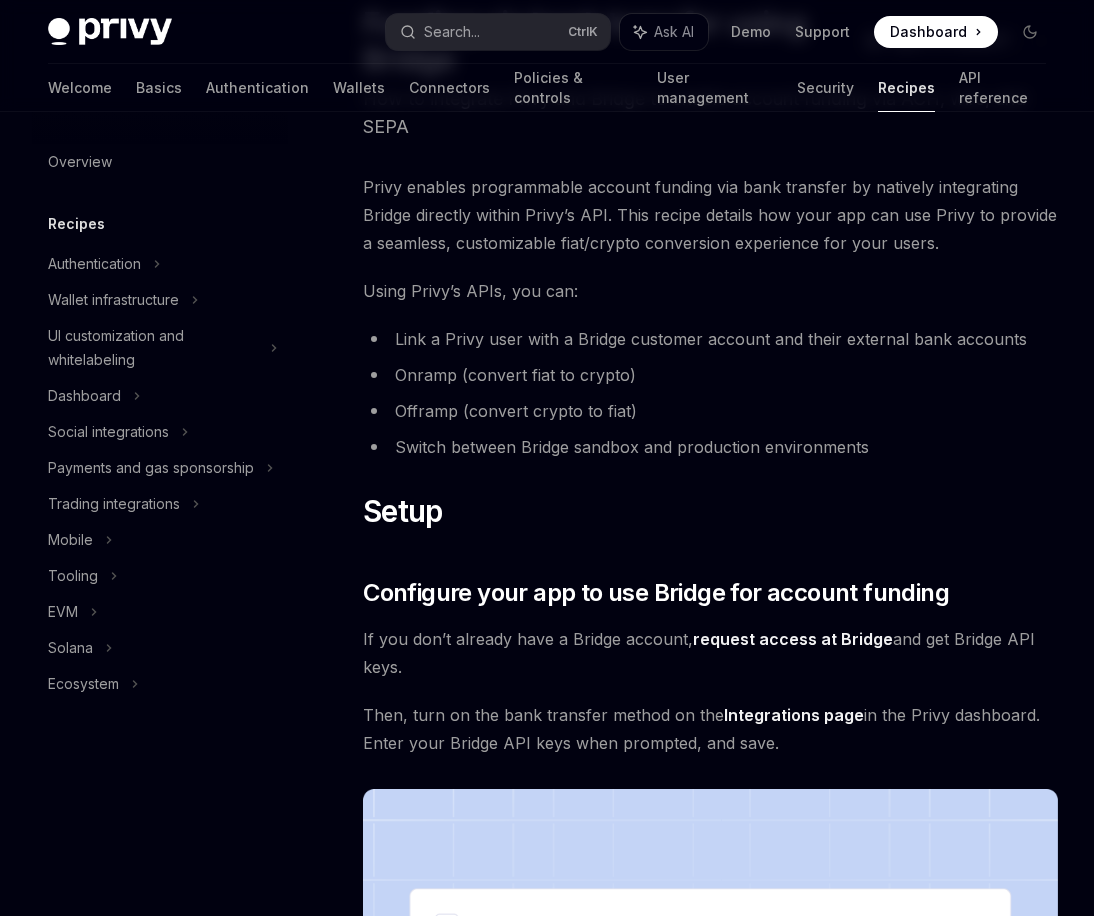 scroll, scrollTop: 200, scrollLeft: 0, axis: vertical 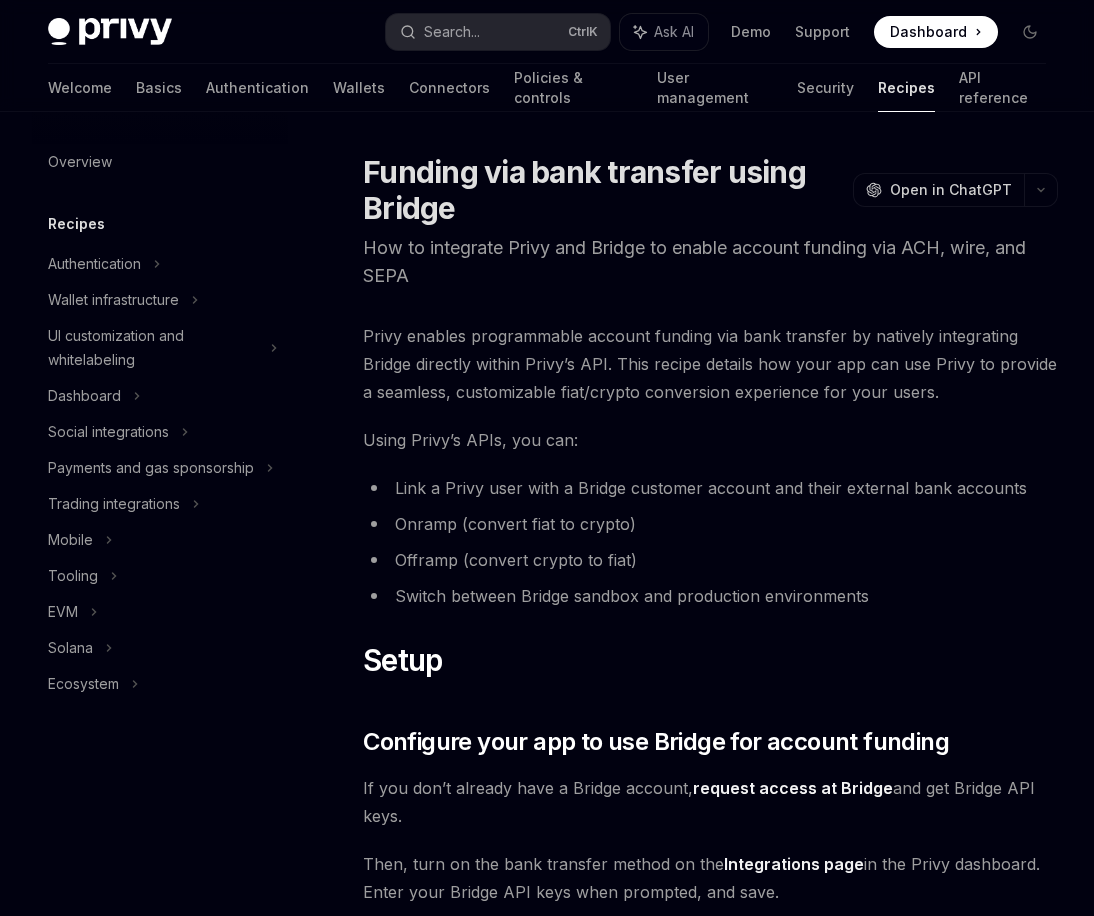 click on "Offramp (convert crypto to fiat)" at bounding box center (710, 560) 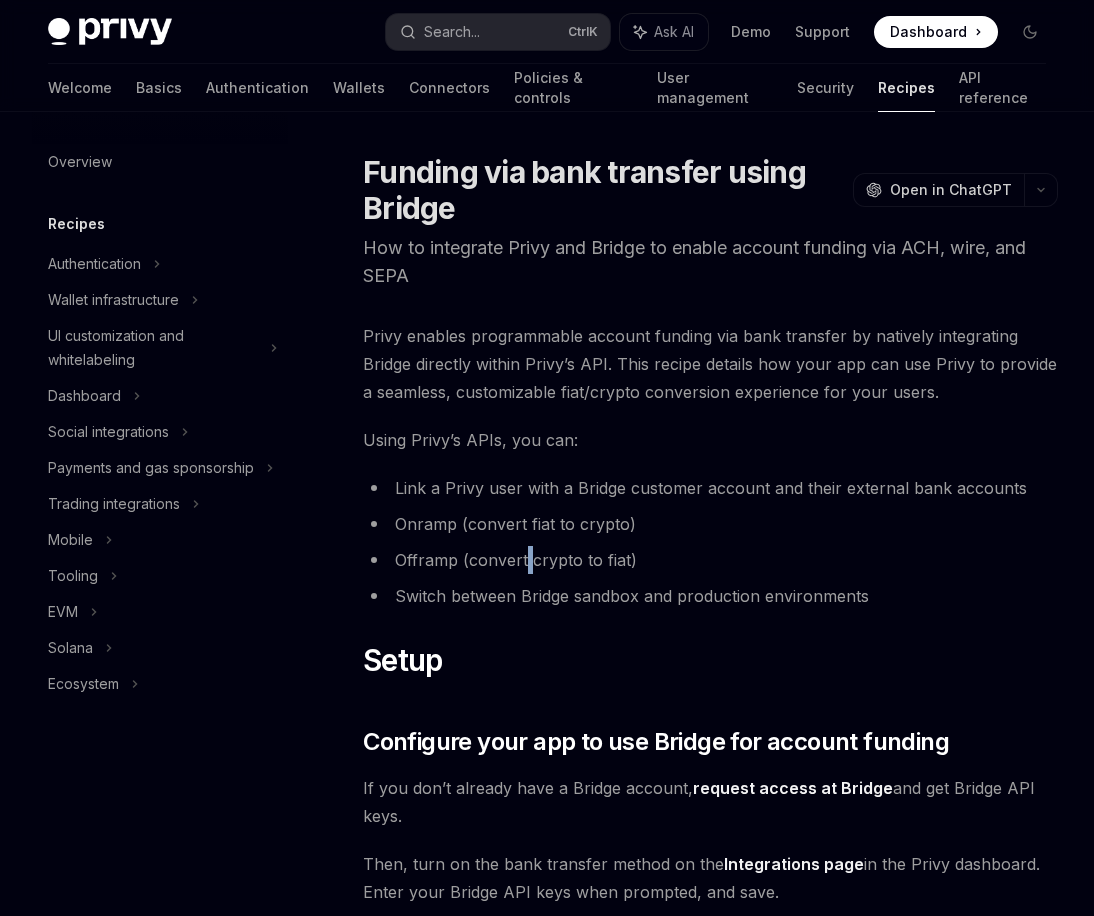 click on "Offramp (convert crypto to fiat)" at bounding box center [710, 560] 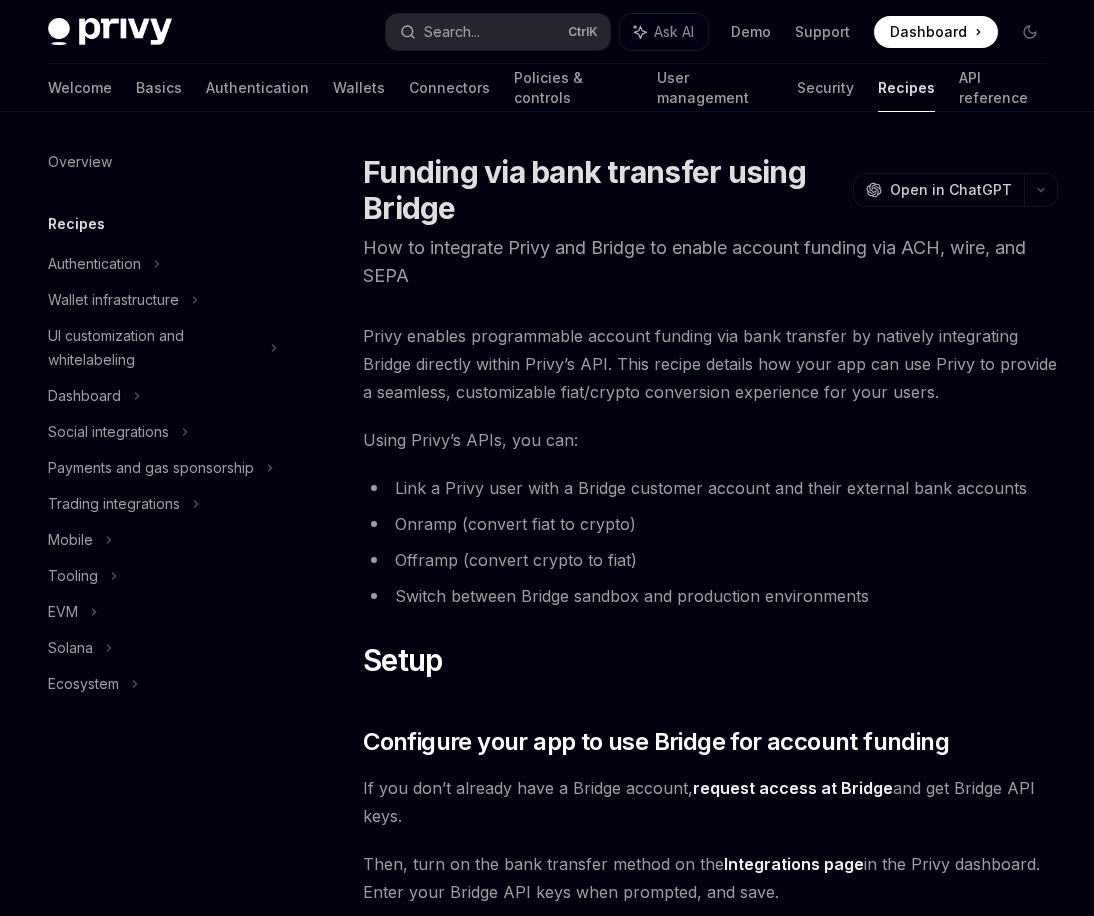 click on "Link a Privy user with a Bridge customer account and their external bank accounts" at bounding box center [710, 488] 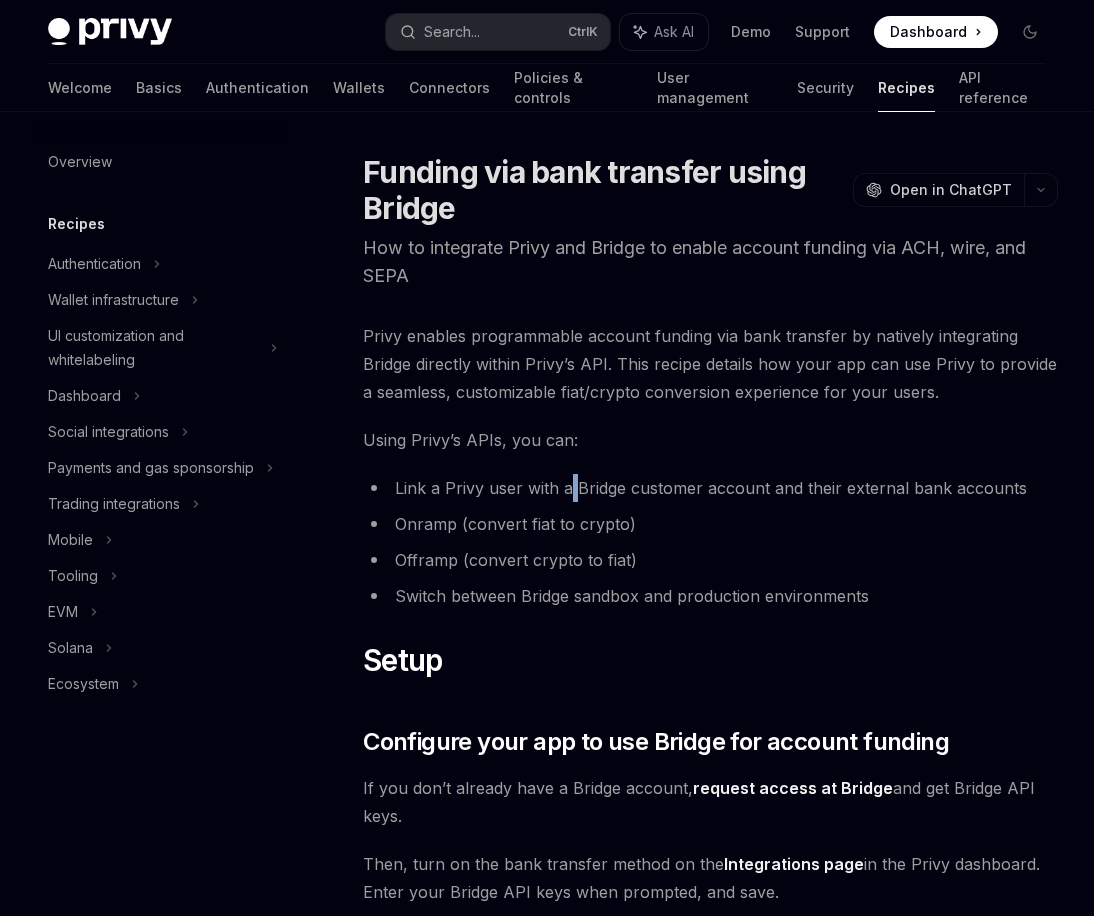 click on "Link a Privy user with a Bridge customer account and their external bank accounts" at bounding box center (710, 488) 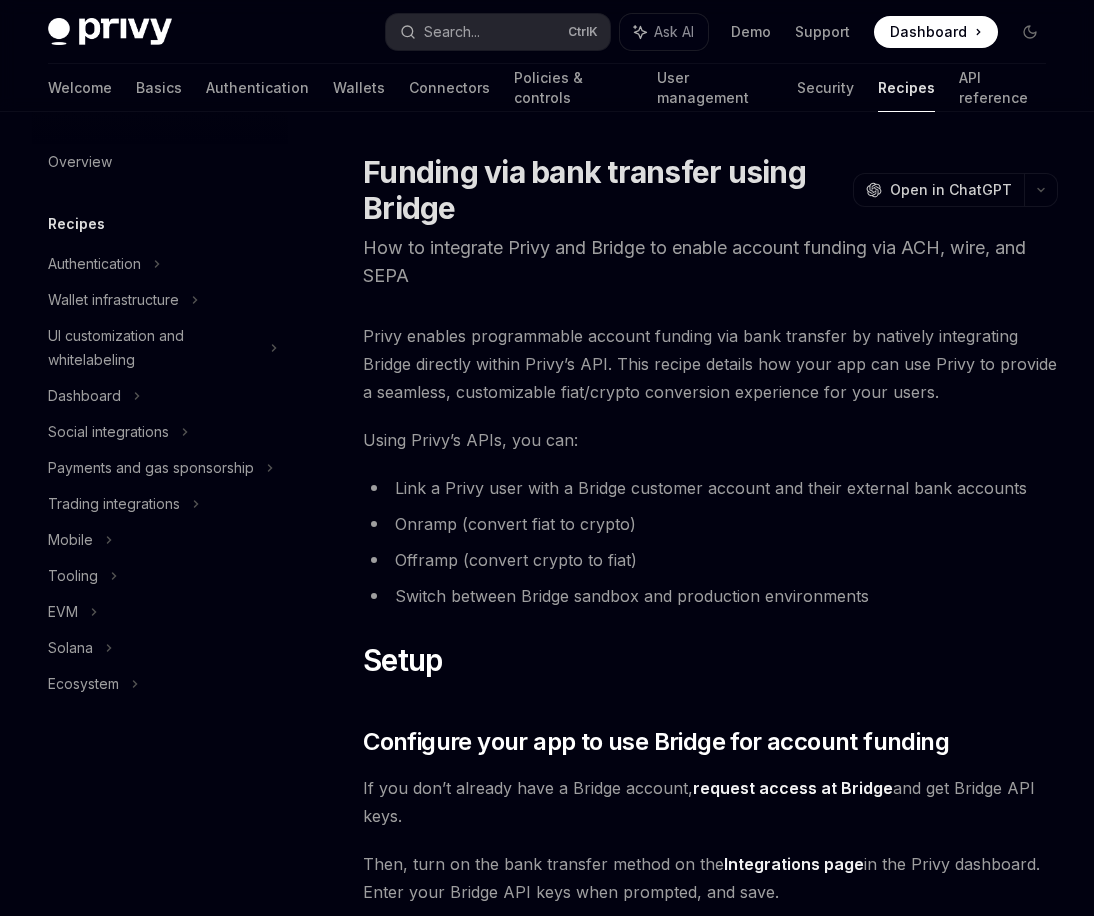 click on "Link a Privy user with a Bridge customer account and their external bank accounts" at bounding box center (710, 488) 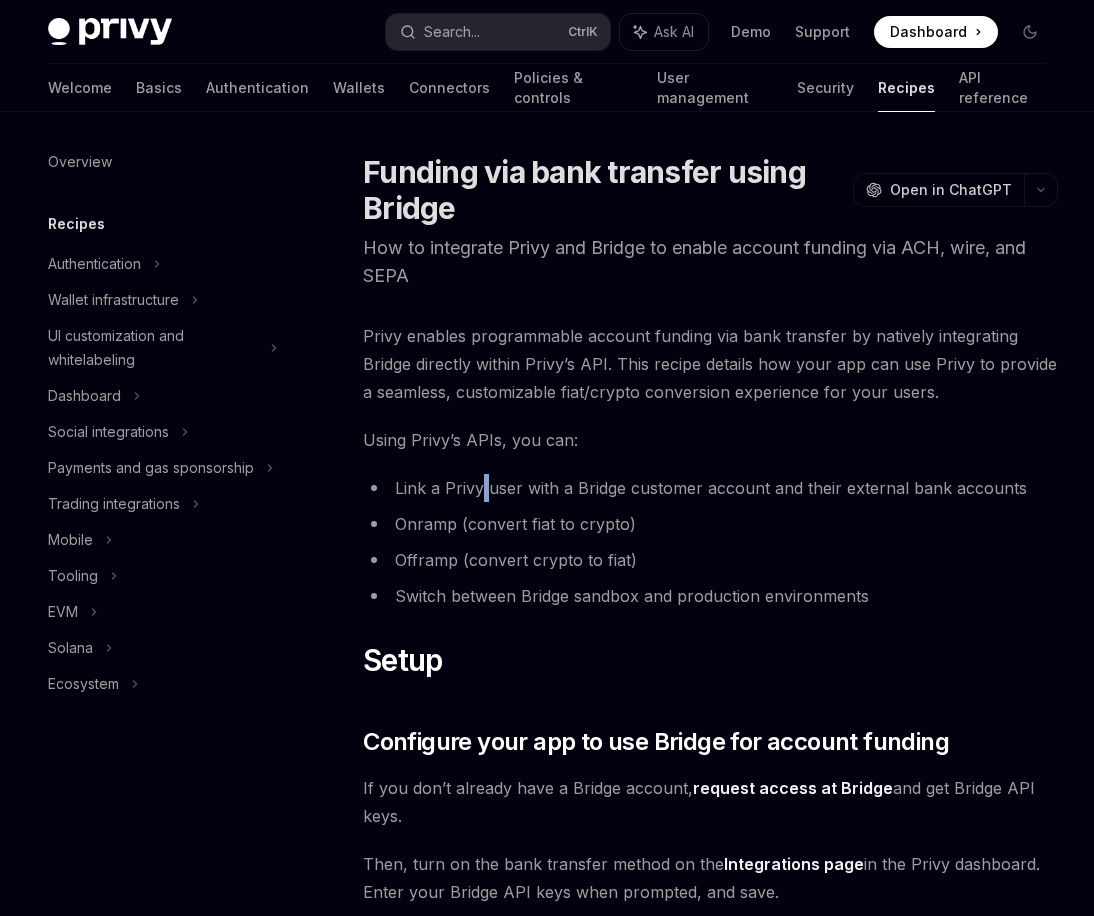 drag, startPoint x: 479, startPoint y: 485, endPoint x: 490, endPoint y: 486, distance: 11.045361 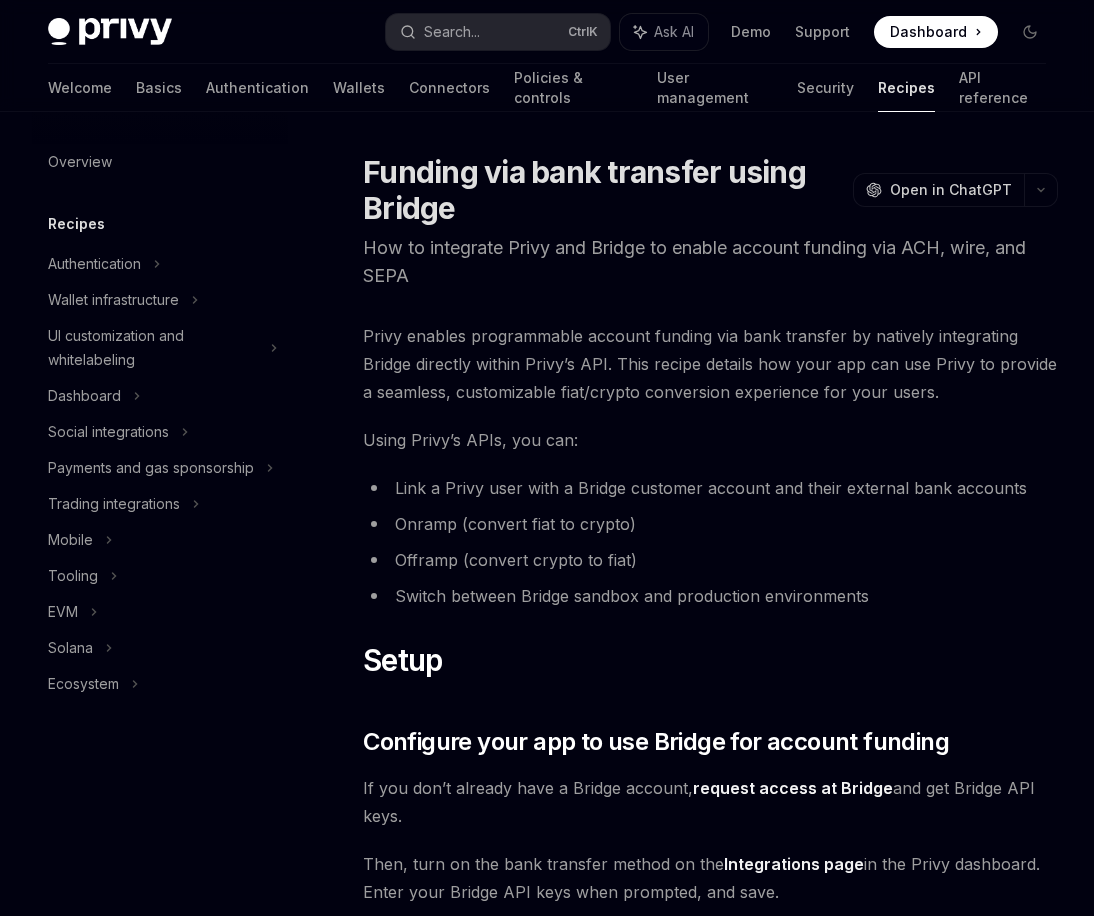 click on "Onramp (convert fiat to crypto)" at bounding box center [710, 524] 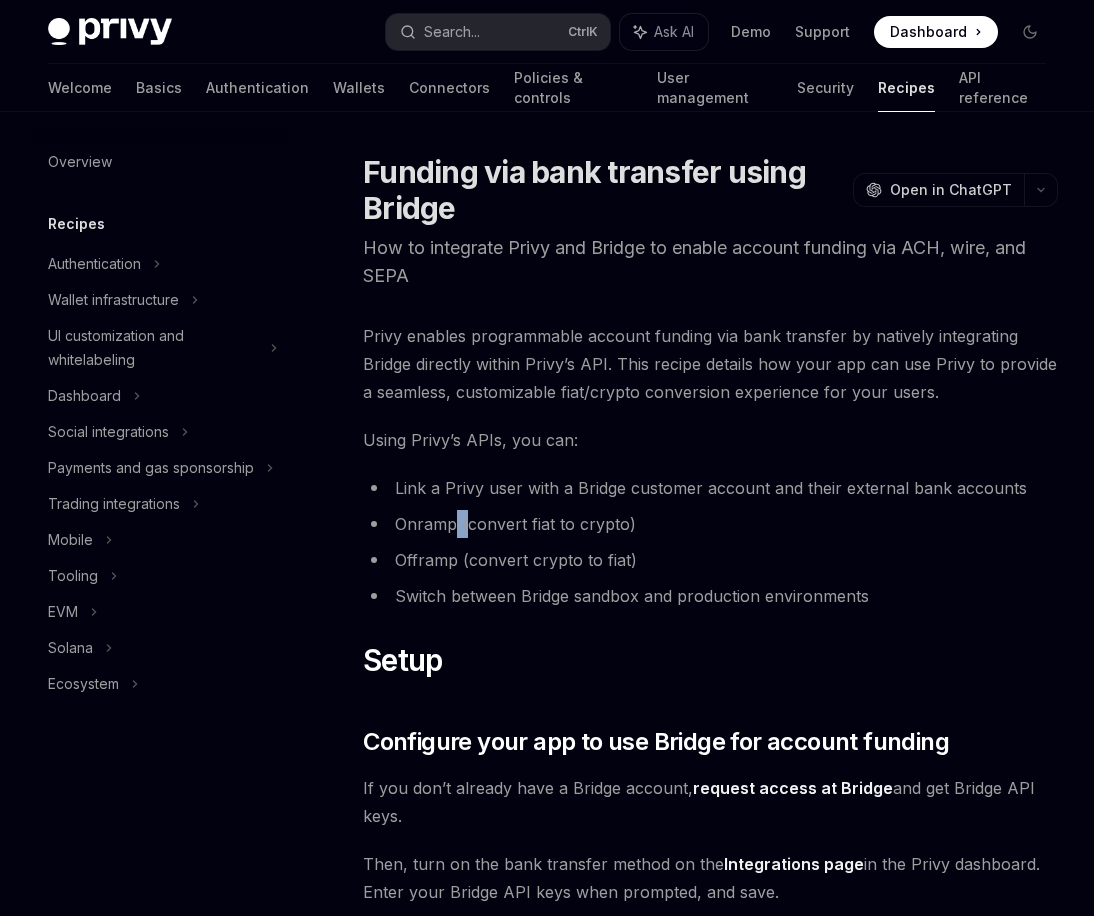 click on "Onramp (convert fiat to crypto)" at bounding box center [710, 524] 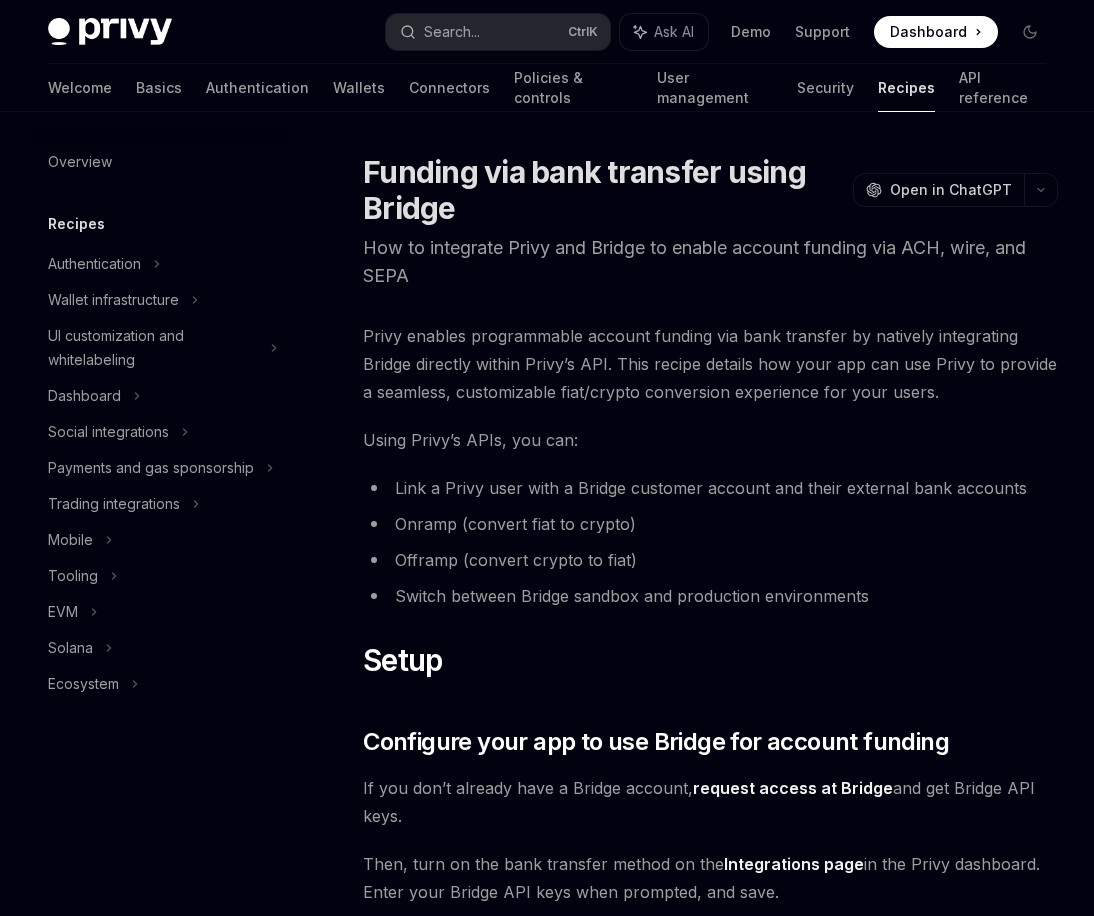drag, startPoint x: 465, startPoint y: 523, endPoint x: 522, endPoint y: 555, distance: 65.36819 